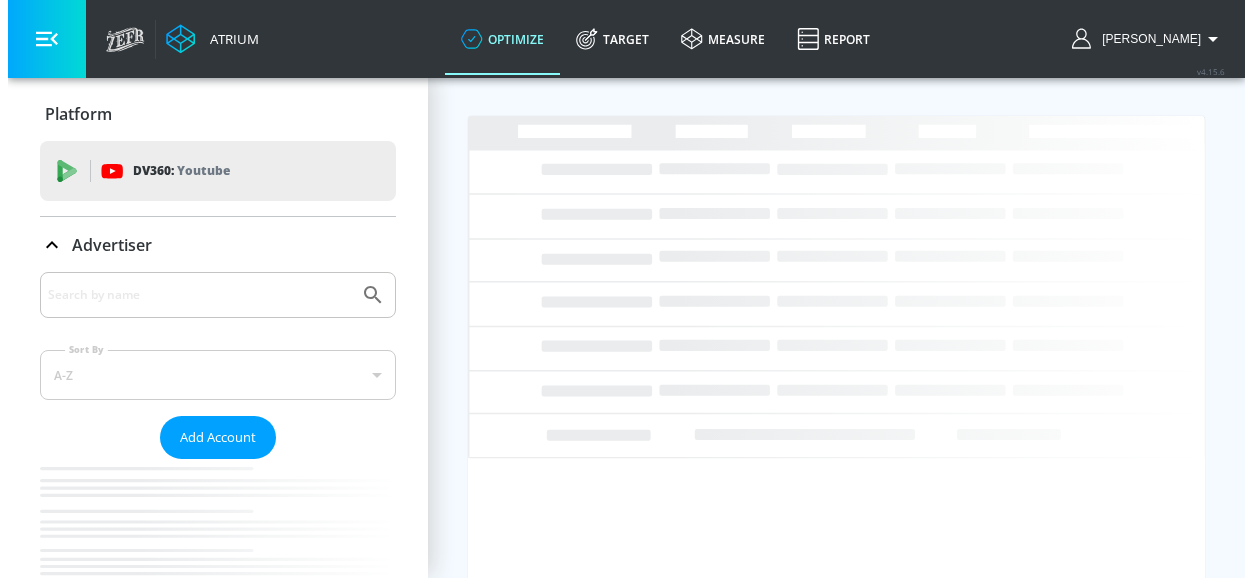 scroll, scrollTop: 0, scrollLeft: 0, axis: both 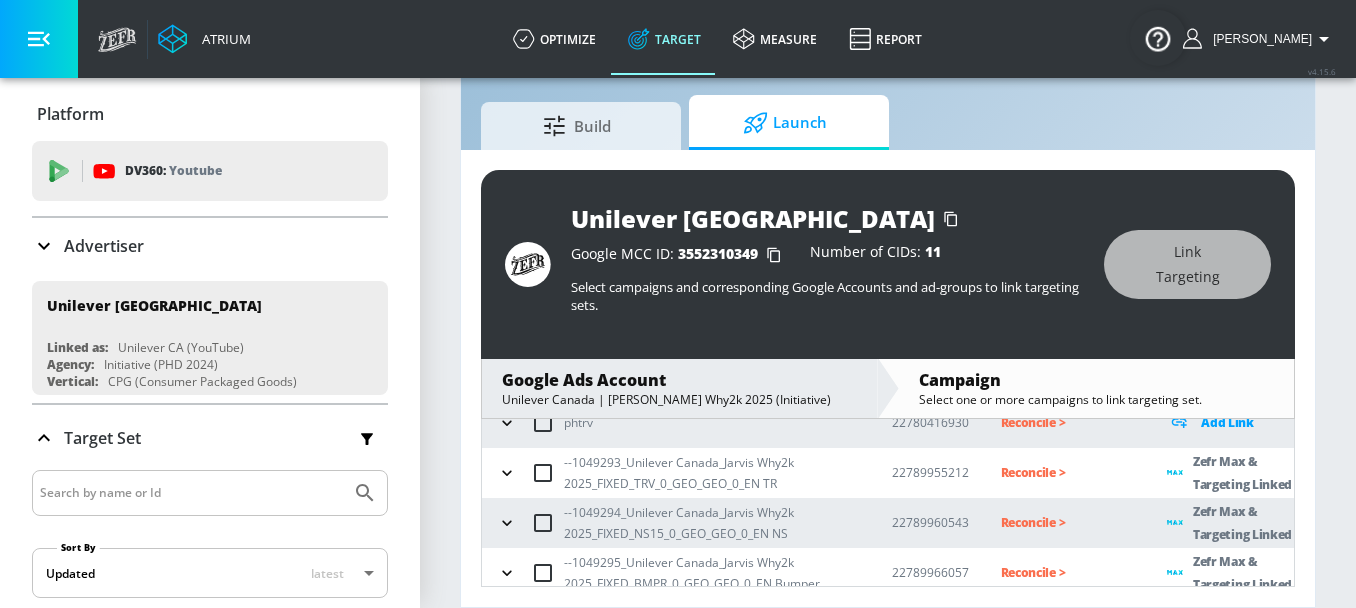 click 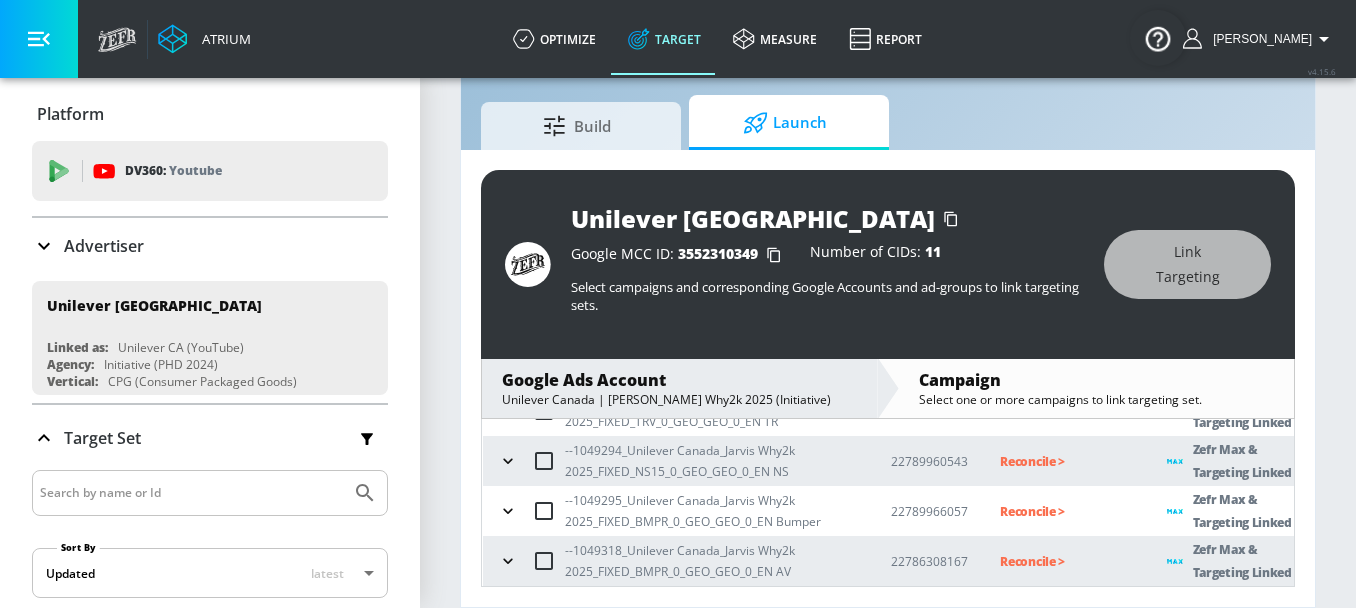 scroll, scrollTop: 432, scrollLeft: 0, axis: vertical 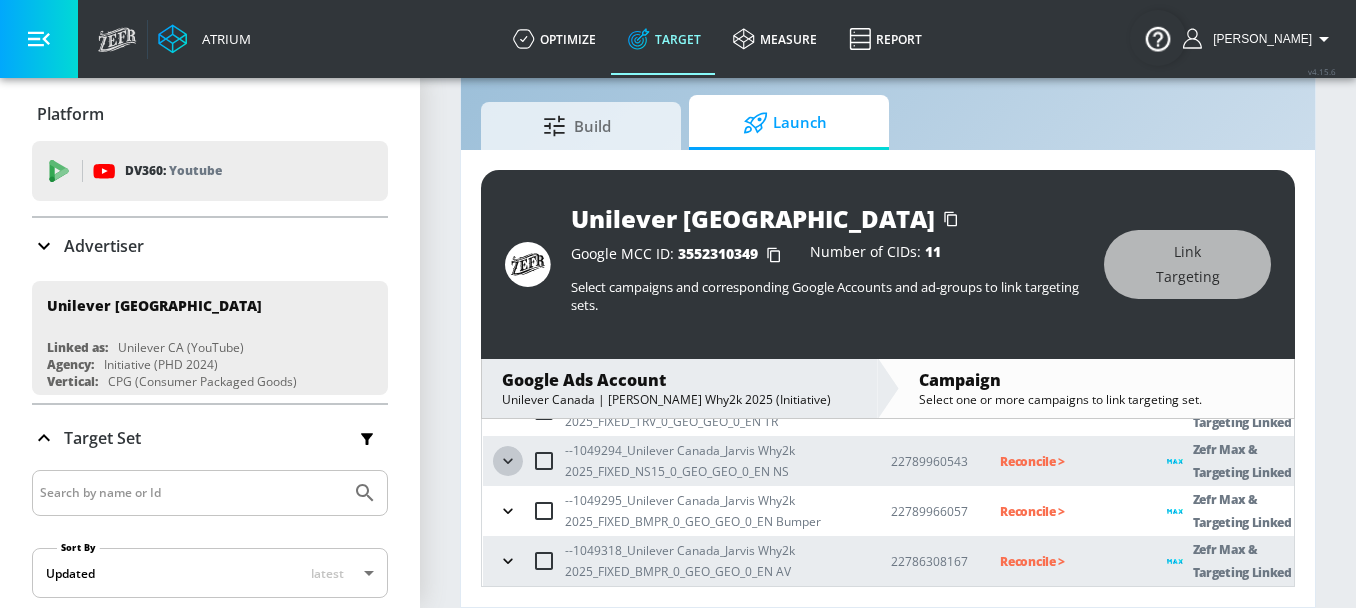 click at bounding box center [508, 461] 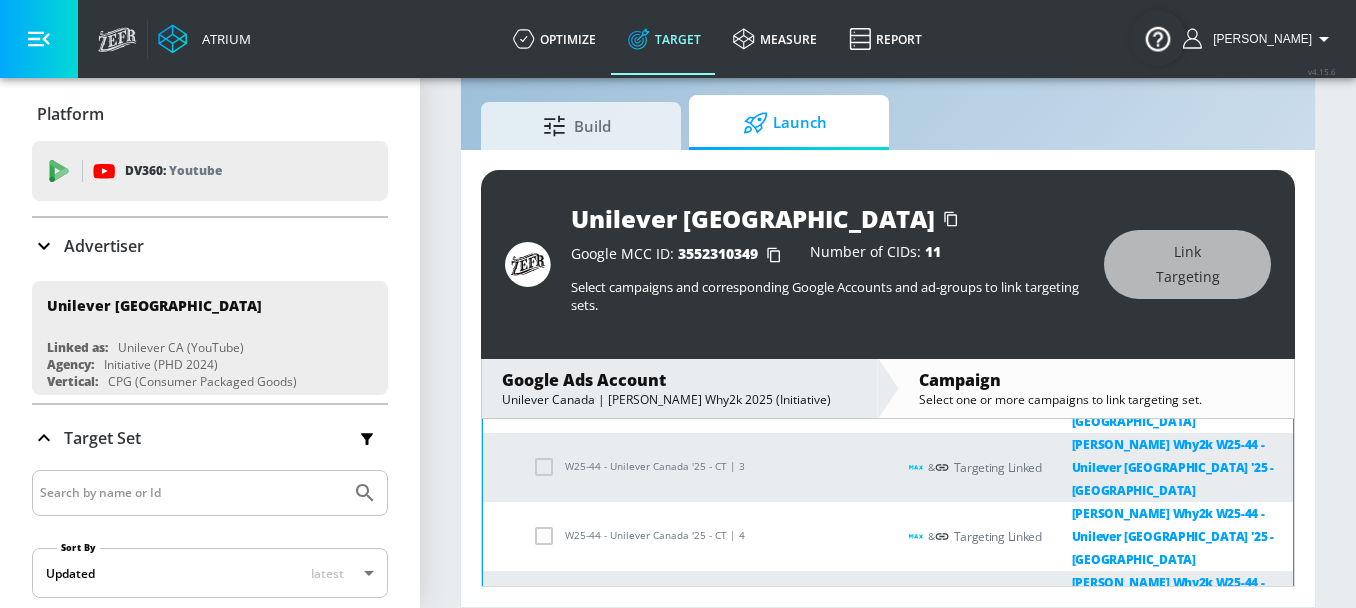 scroll, scrollTop: 408, scrollLeft: 0, axis: vertical 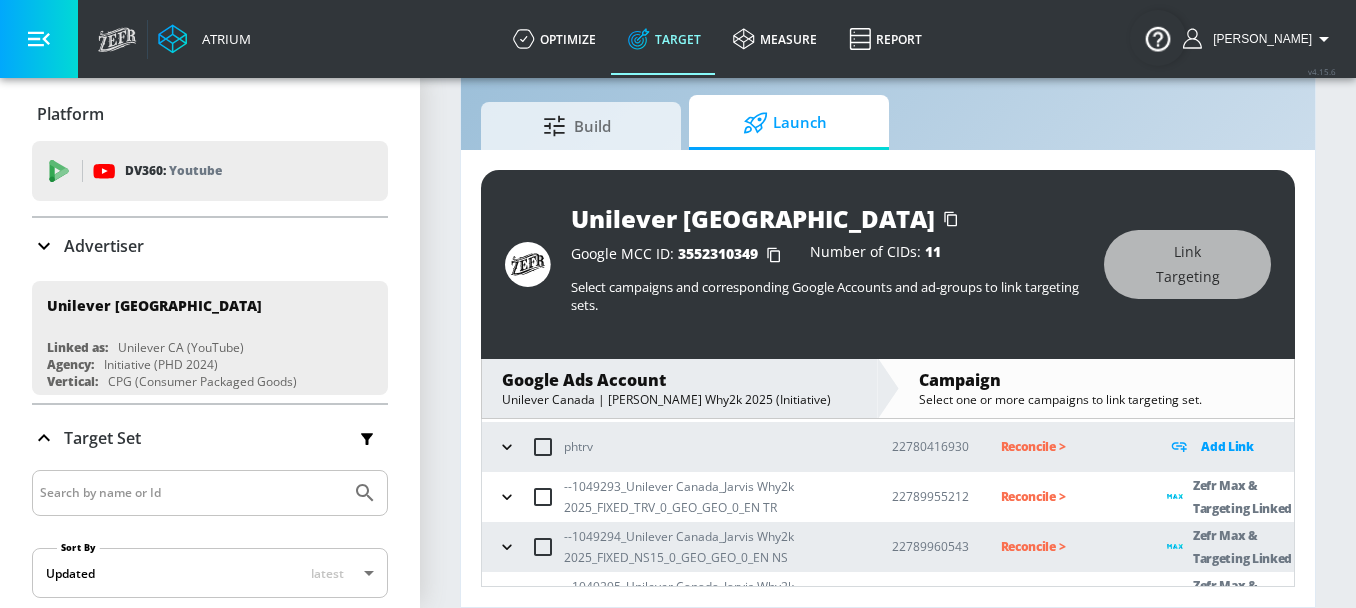 click 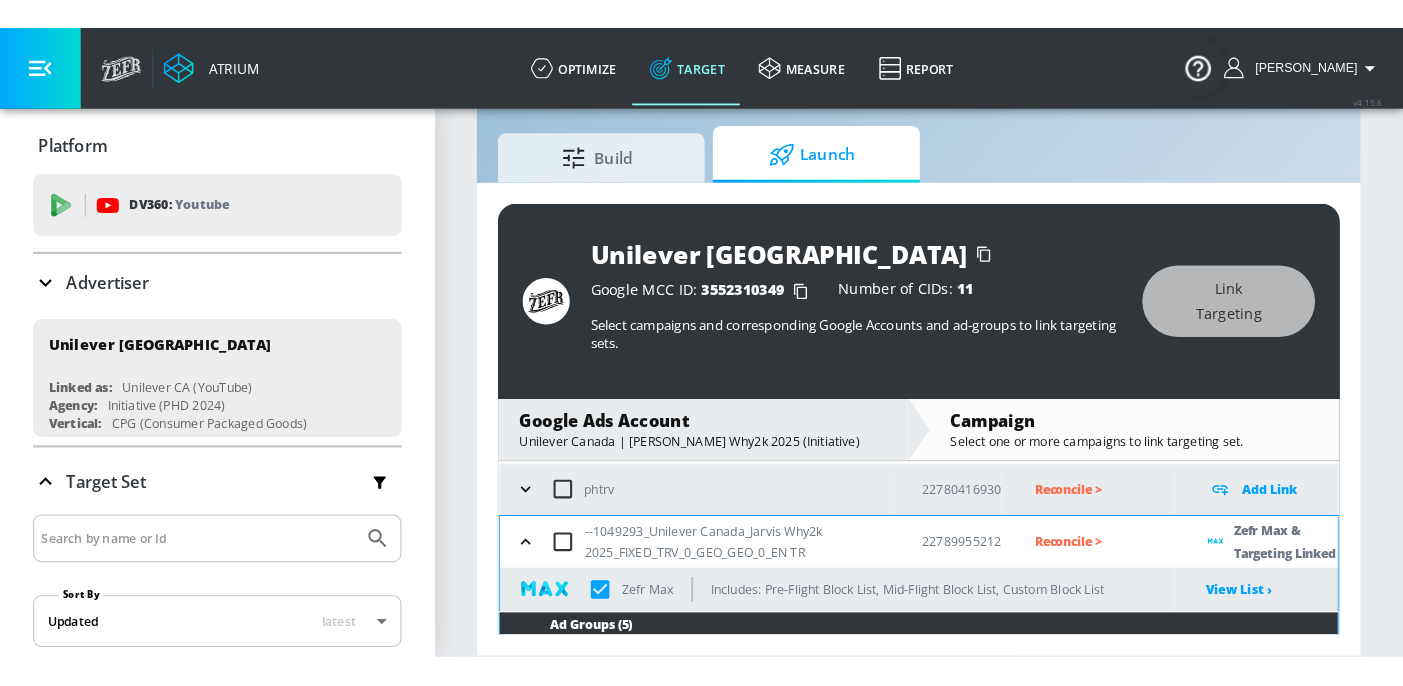 scroll, scrollTop: 371, scrollLeft: 0, axis: vertical 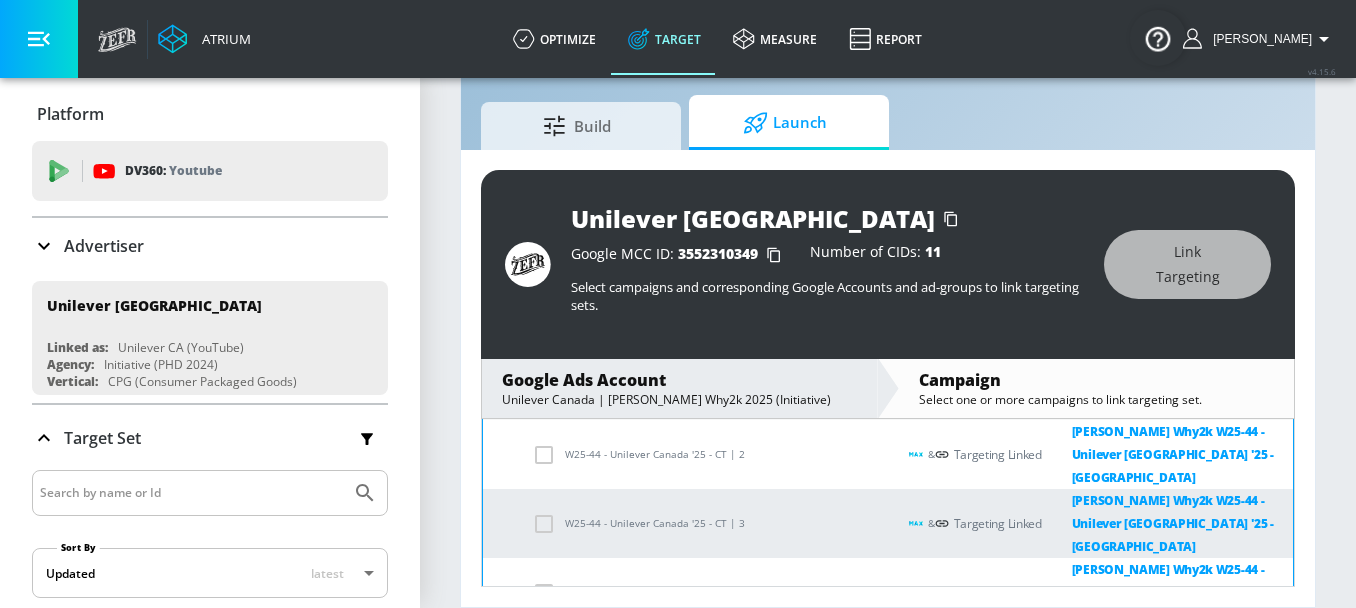 type 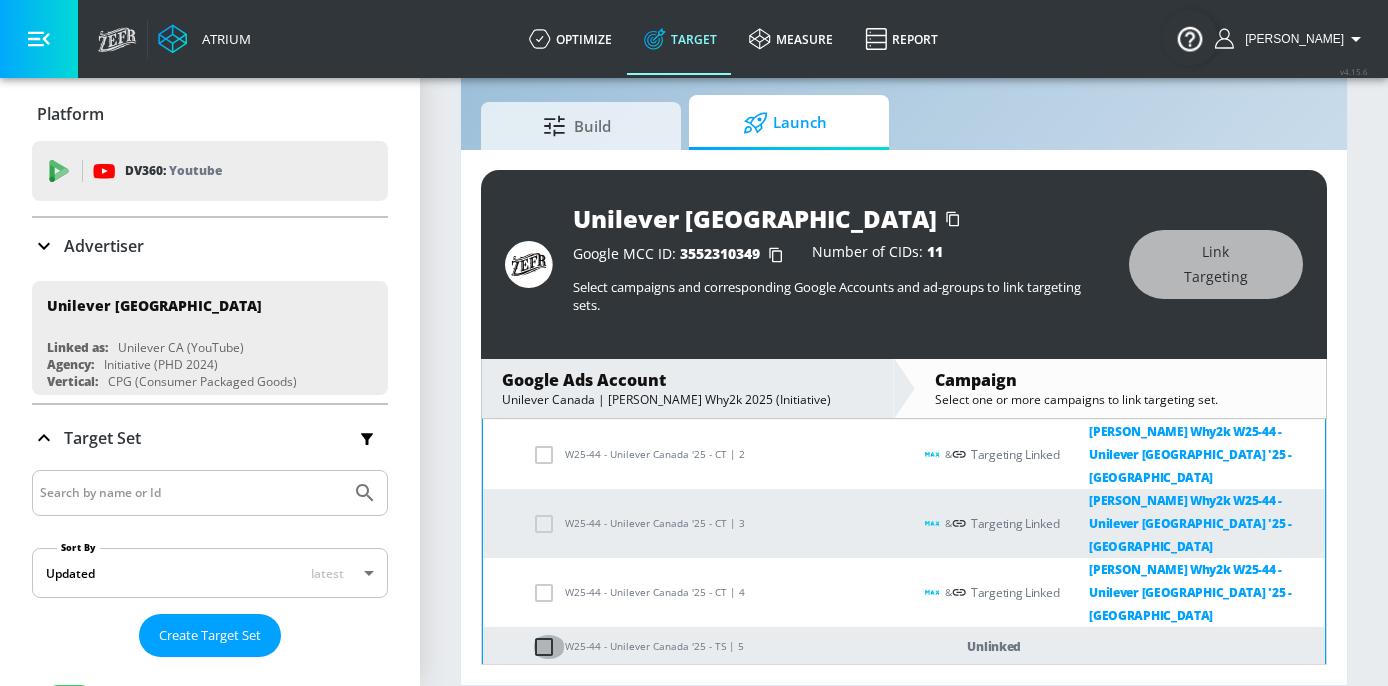 click at bounding box center (548, 647) 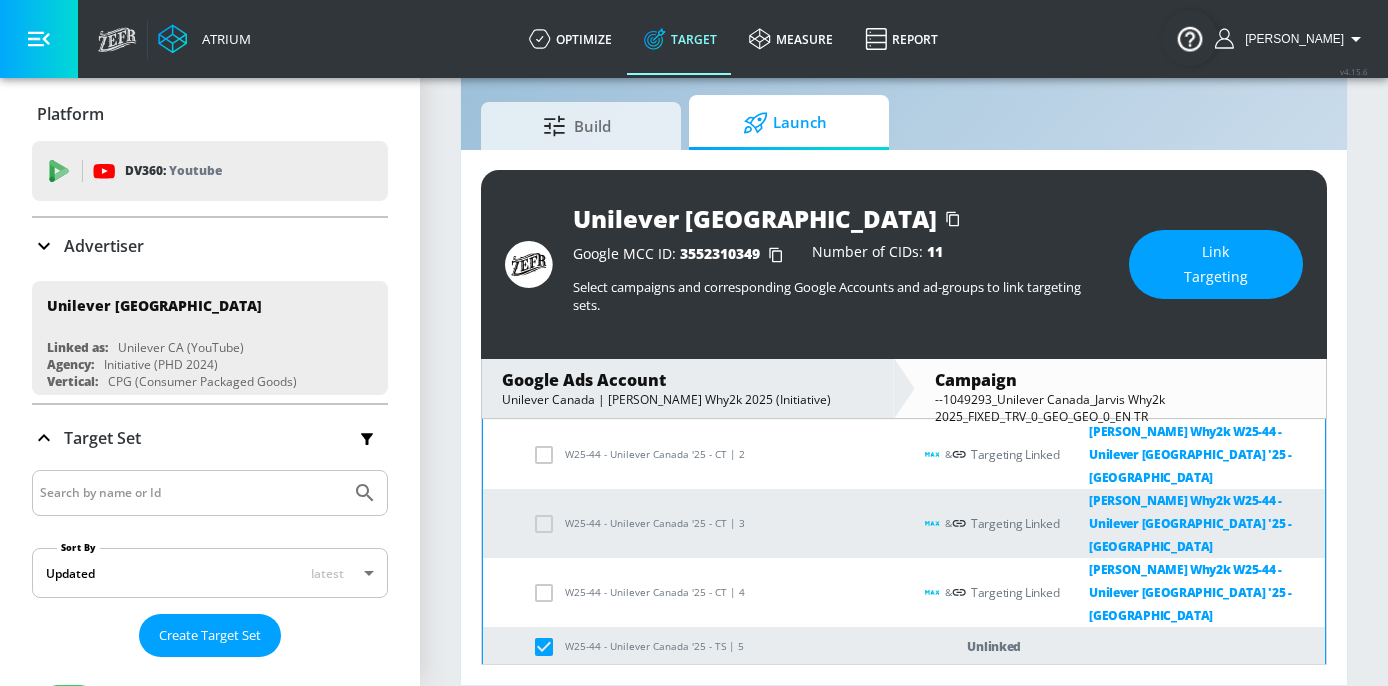 click on "Link Targeting" at bounding box center (1216, 264) 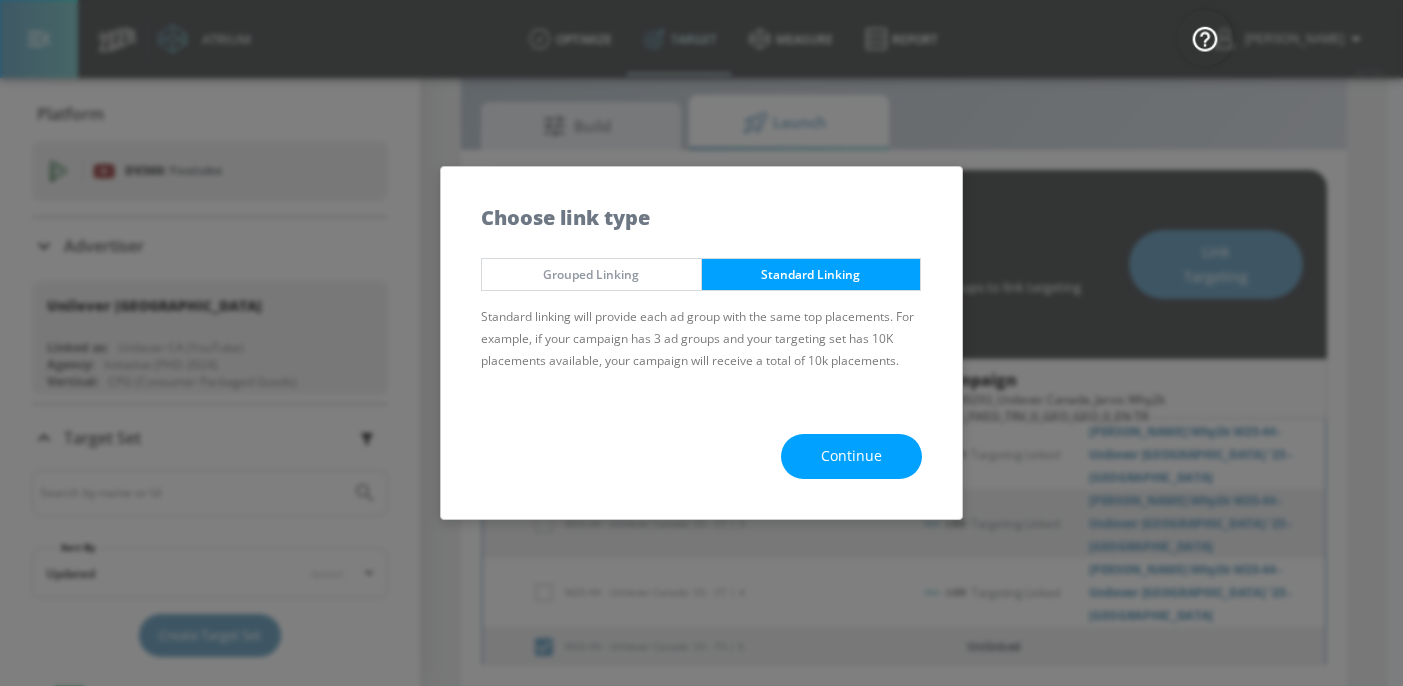 click on "Continue" at bounding box center [851, 456] 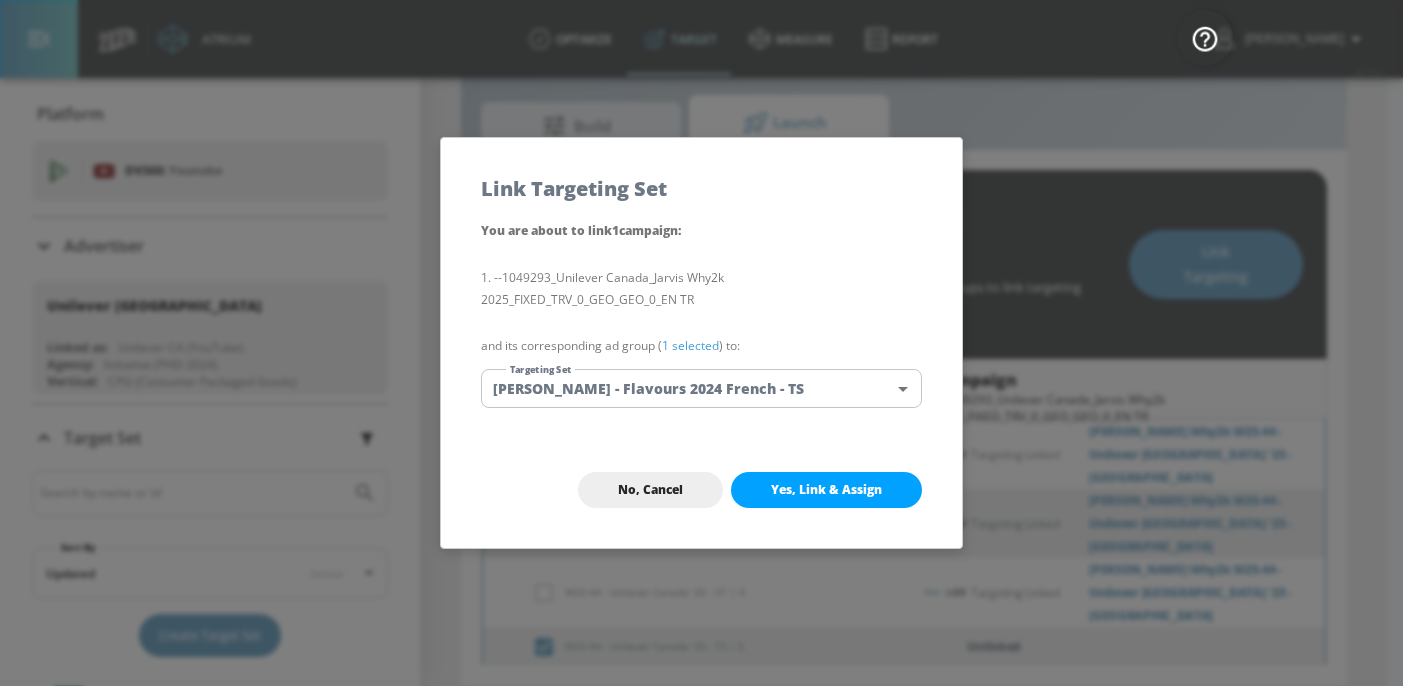 click on "Atrium optimize Target measure Report optimize Target measure Report v 4.15.6 Sarah Platform DV360:   Youtube DV360:   Youtube Advertiser Sort By A-Z asc ​ Add Account Unilever Canada Linked as: Unilever CA (YouTube) Agency: Initiative (PHD 2024) Vertical: CPG (Consumer Packaged Goods) KZ Test  Linked as: Zefr Demos Agency: Kaitlin test  Vertical: Other Casey C Test Account Linked as: Zefr Demos Agency: Sterling Cooper Vertical: CPG (Consumer Packaged Goods) alicyn test Linked as: Zefr Demos Agency: alicyn test Vertical: Healthcare Parry Test Linked as: Zefr Demos Agency: Parry Test Vertical: Music Mike Test Account Linked as: Zefr Demos Agency: Mike Test Agency Vertical: Fashion Veronica TEST Linked as: Zefr Demos Agency: veronica TEST Vertical: Other Test Linked as: Zefr Demos Agency: Test Vertical: Travel Shaq Test Account Linked as: Zefr Demos Agency: Zefr Vertical: Software Benz TEST Linked as: Zefr Demos Agency: ZEFR Vertical: Other Rawan Test Linked as: Zefr Demos Agency: Test Vertical: Linked as:" at bounding box center (701, 319) 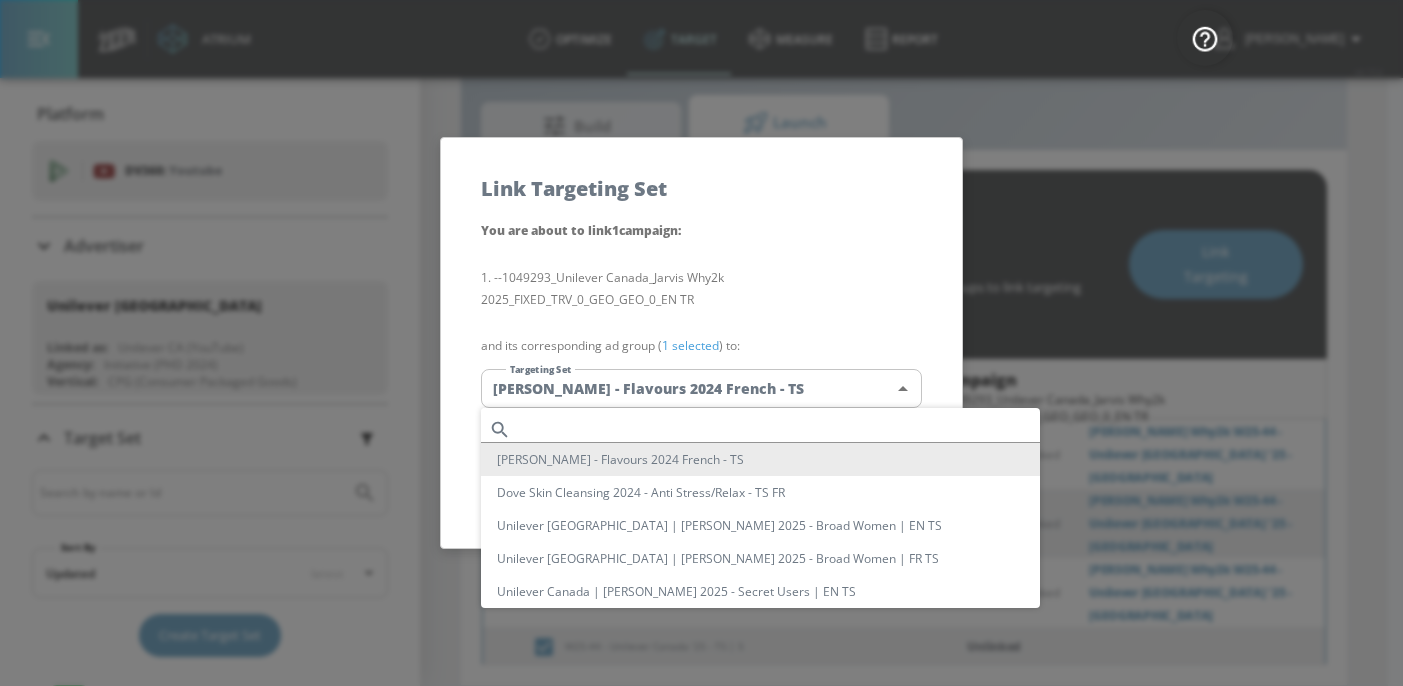 click at bounding box center [779, 429] 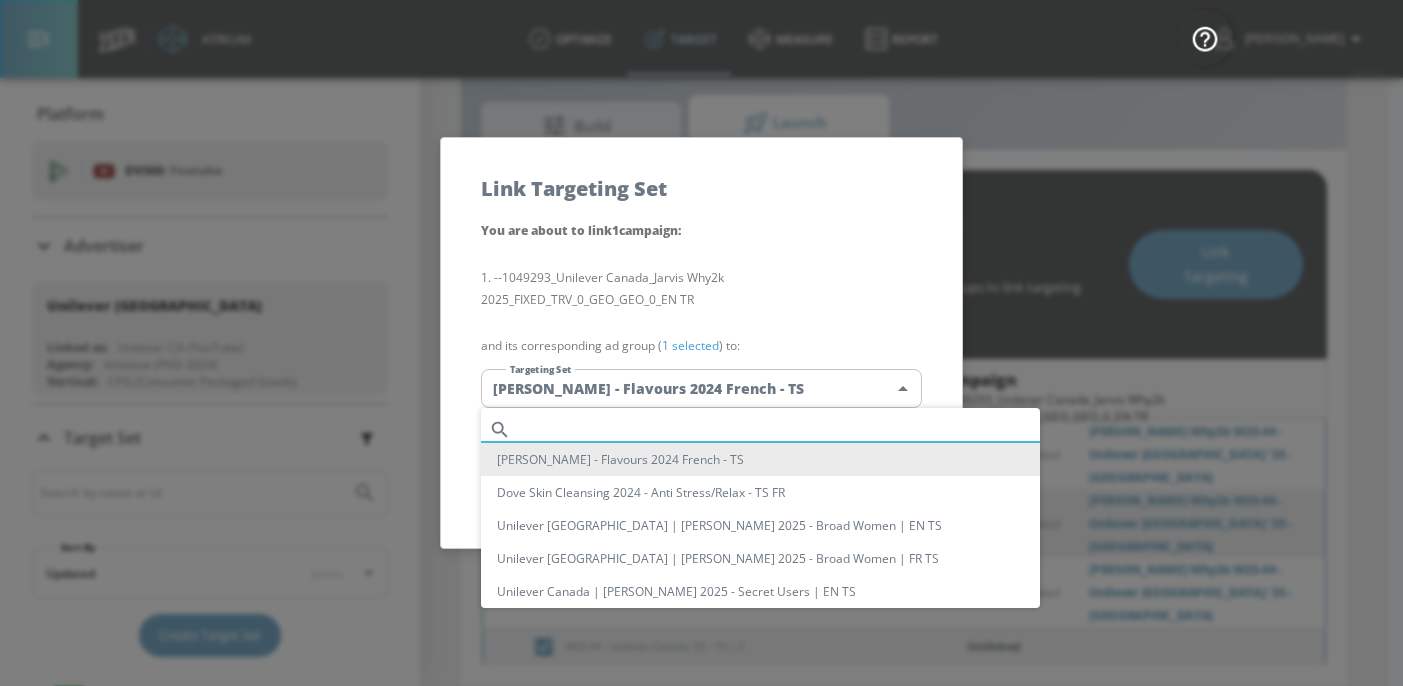 paste on "Jarvis Why2k W25-44 - Unilever Canada '25 - TS | 49B GDV" 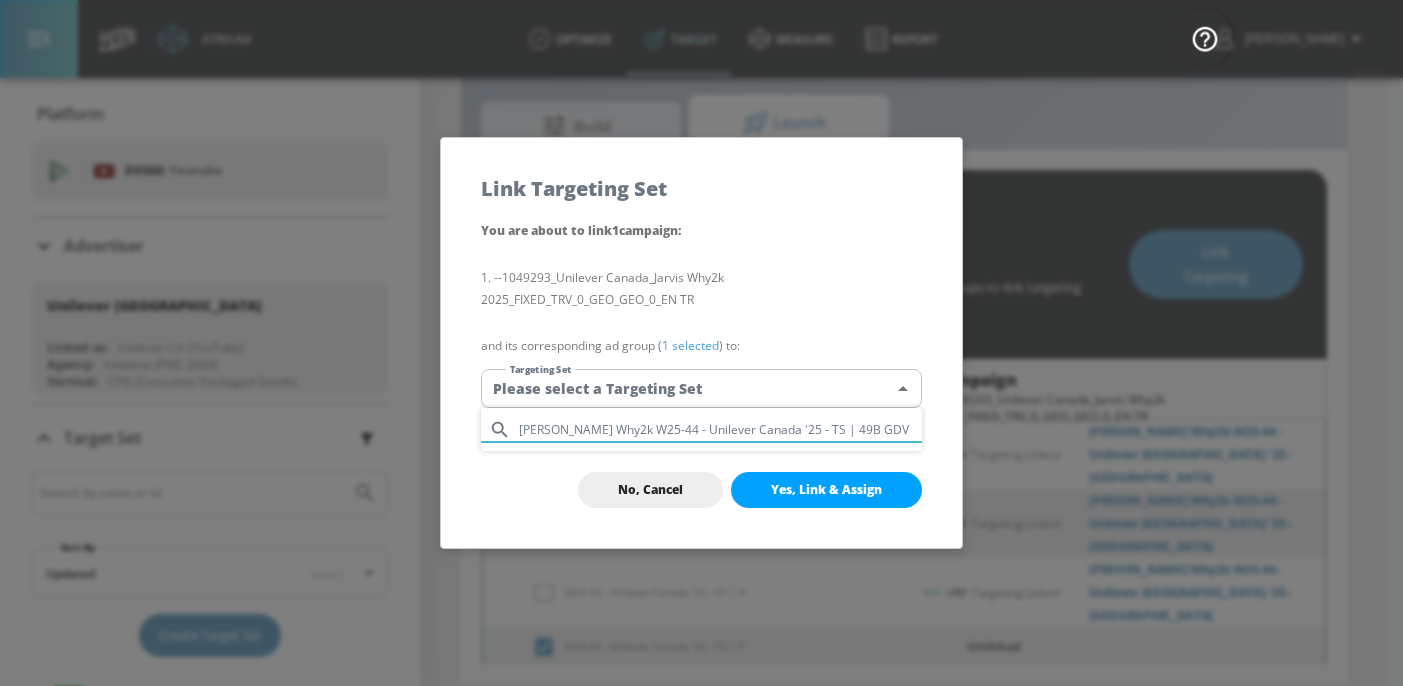 drag, startPoint x: 863, startPoint y: 431, endPoint x: 778, endPoint y: 435, distance: 85.09406 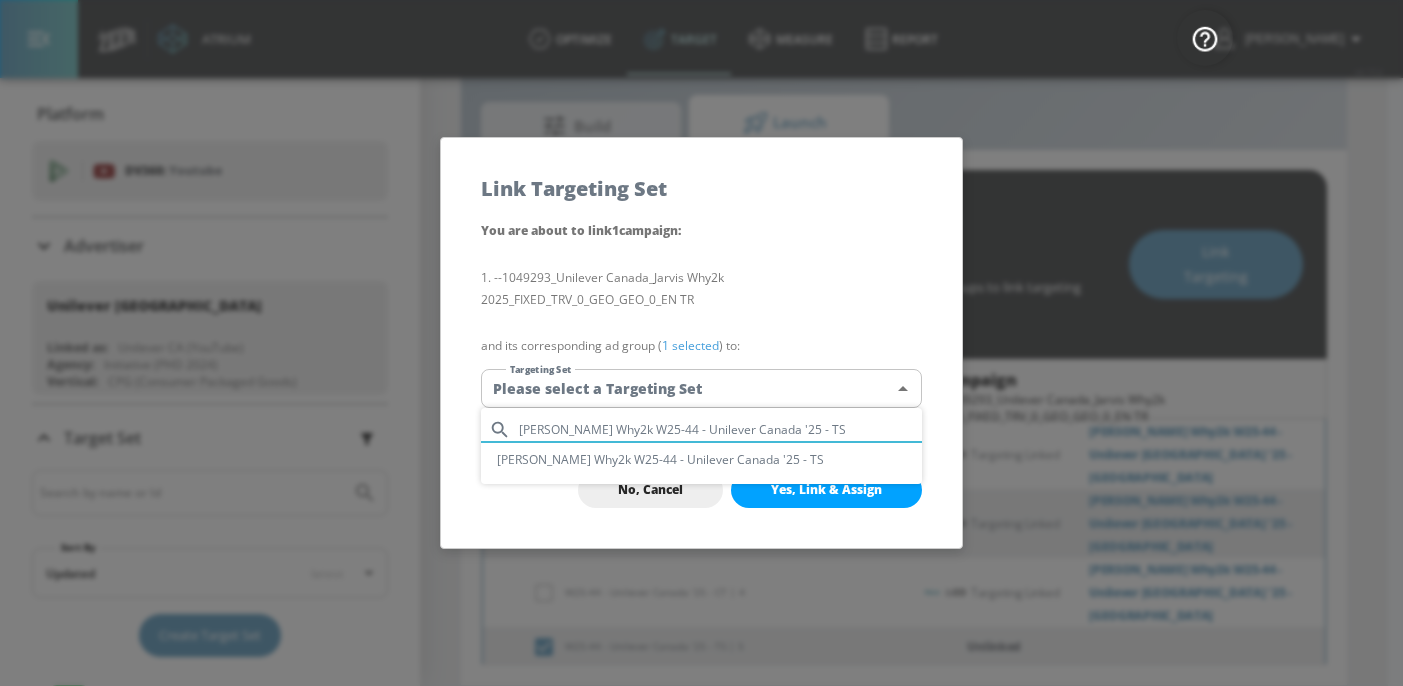 drag, startPoint x: 794, startPoint y: 433, endPoint x: 480, endPoint y: 421, distance: 314.22922 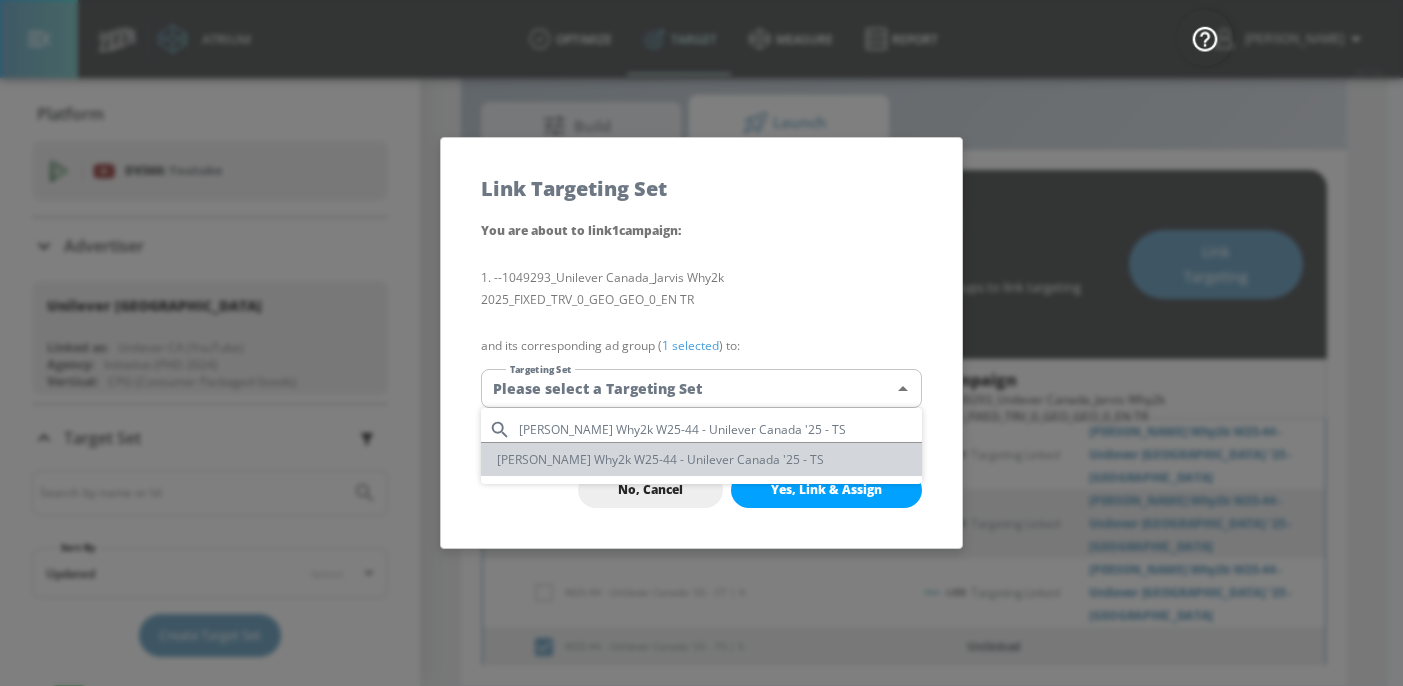 click on "[PERSON_NAME] Why2k W25-44 - Unilever Canada '25 - TS" at bounding box center [701, 459] 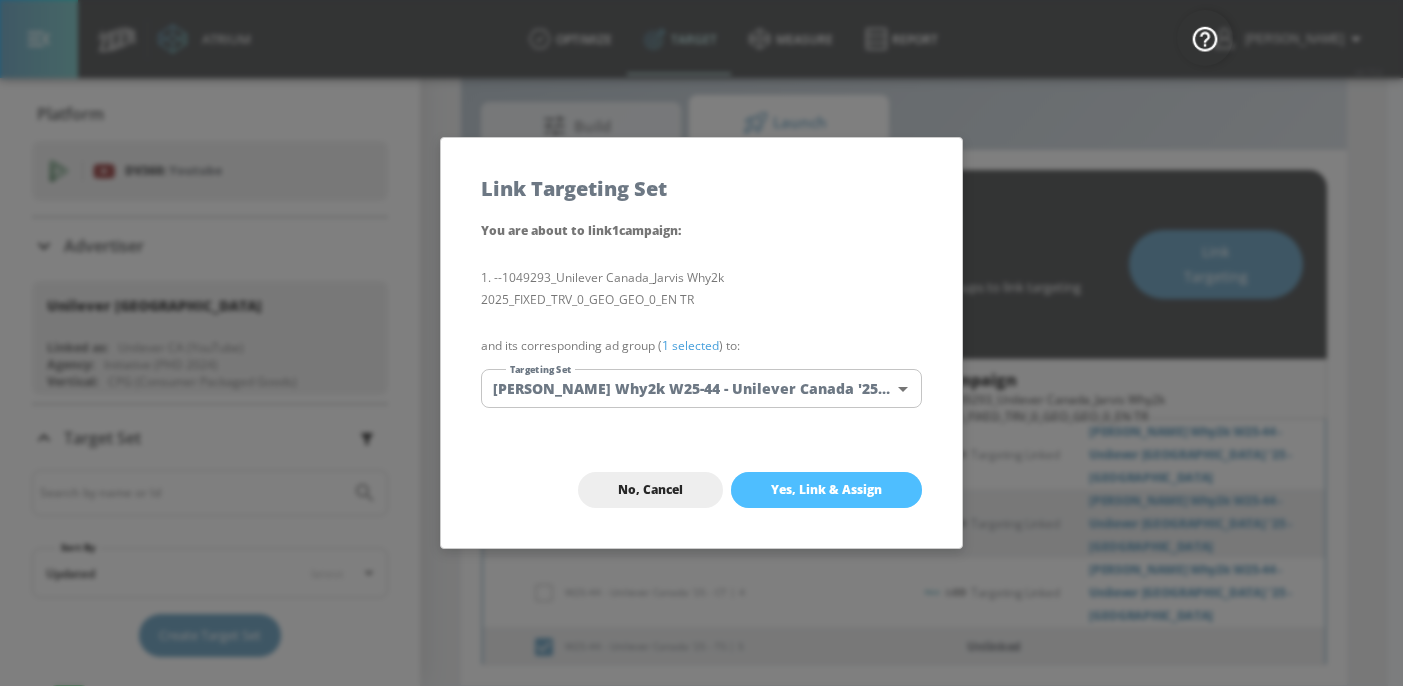 click on "Yes, Link & Assign" at bounding box center (826, 490) 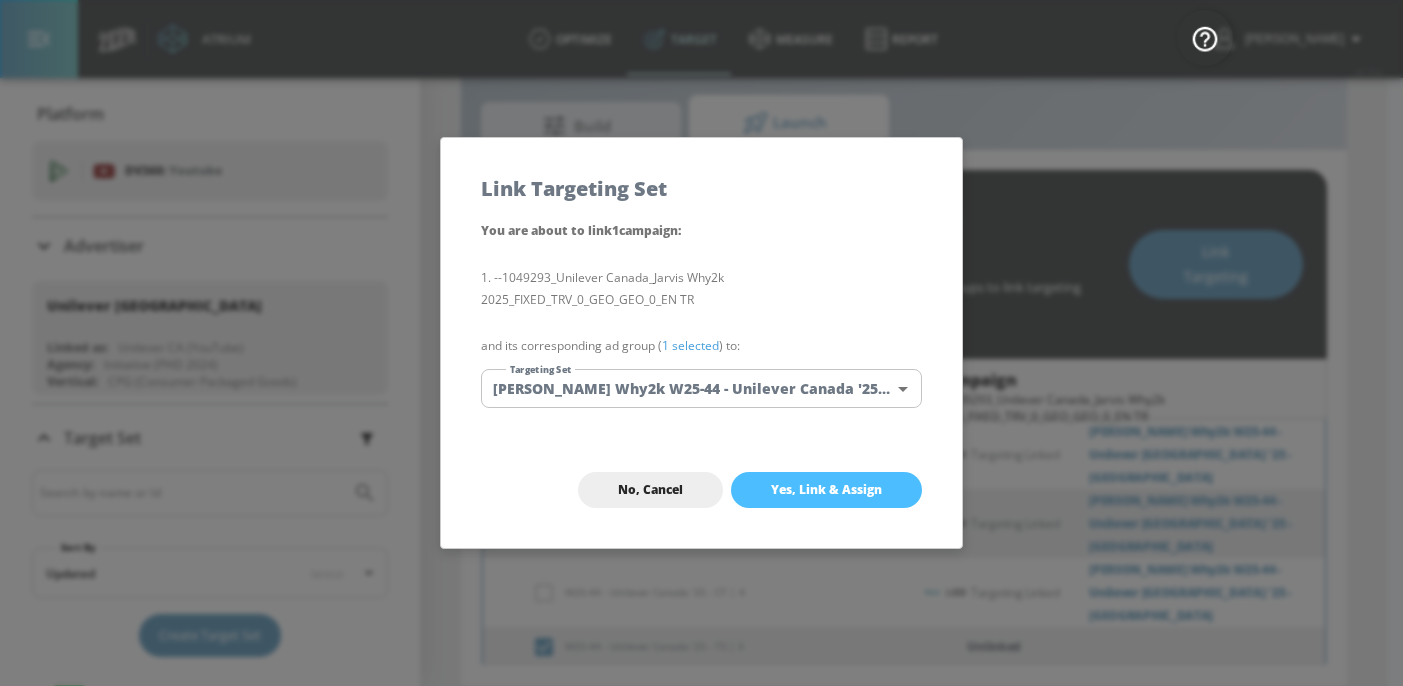 checkbox on "true" 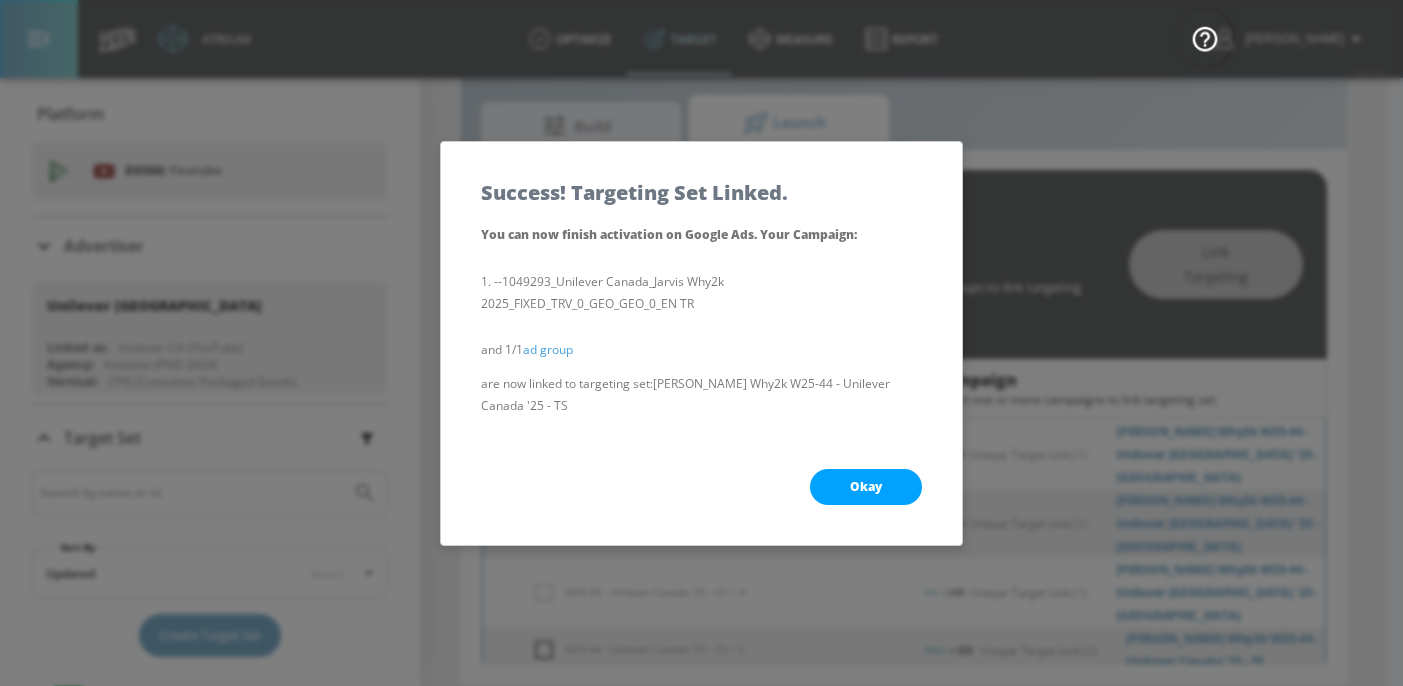 click on "Okay" at bounding box center [866, 487] 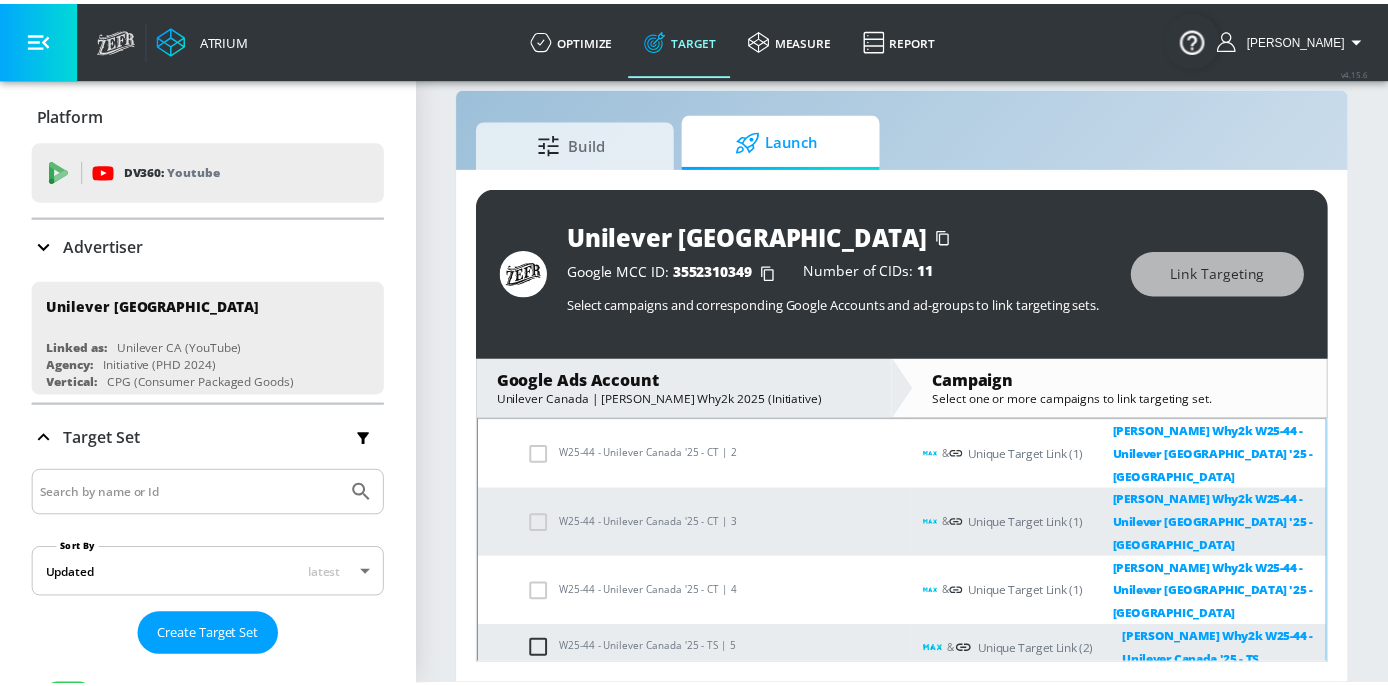scroll, scrollTop: 29, scrollLeft: 0, axis: vertical 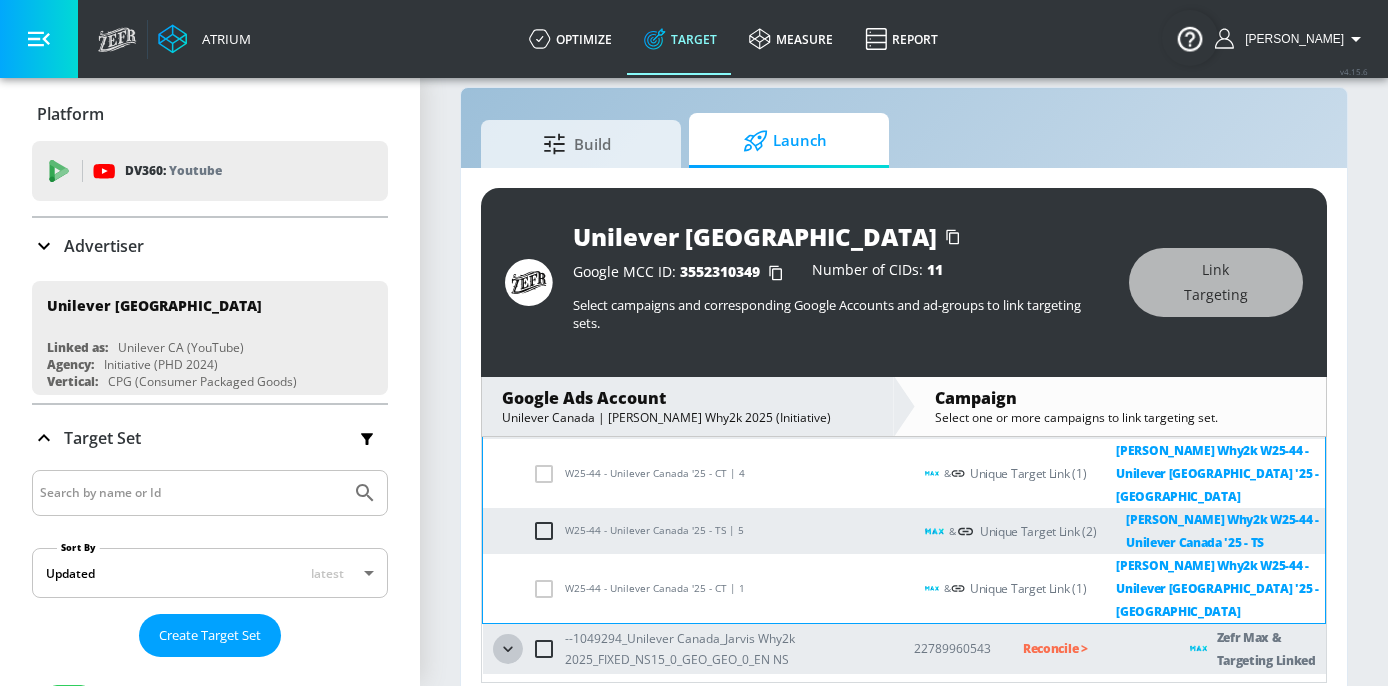 click 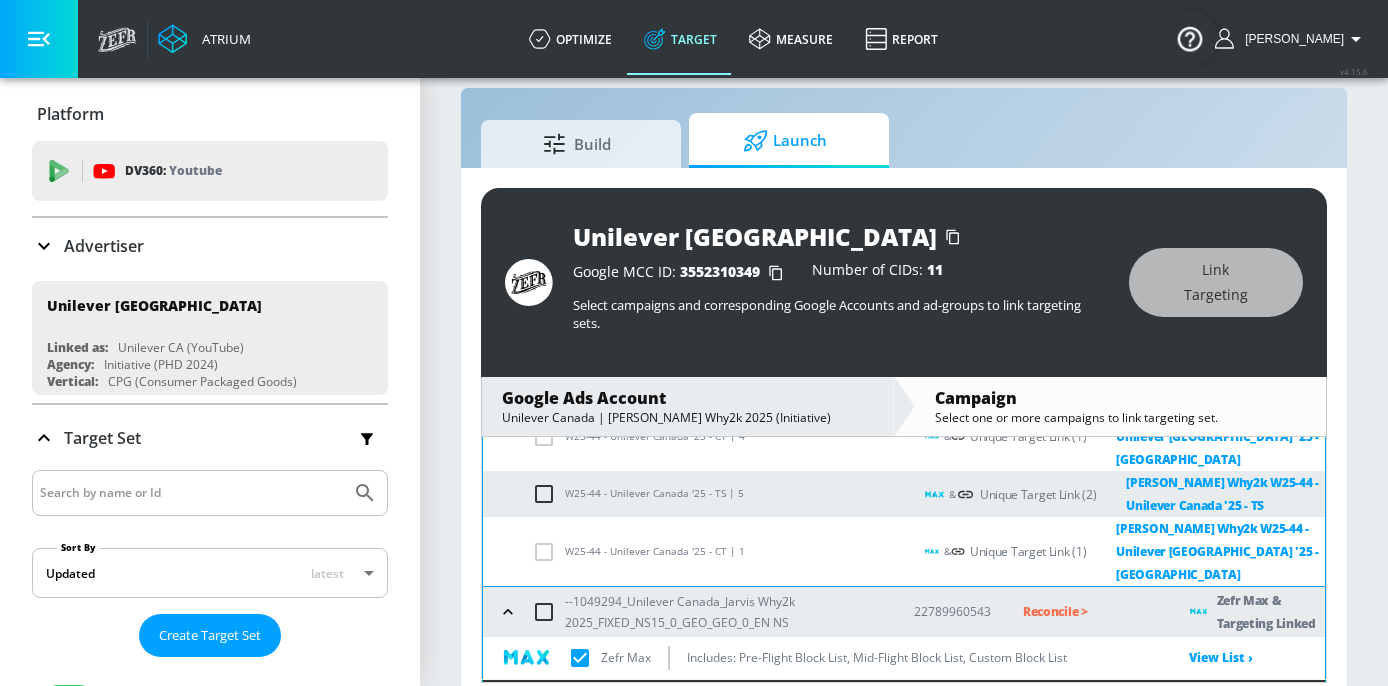 scroll, scrollTop: 736, scrollLeft: 0, axis: vertical 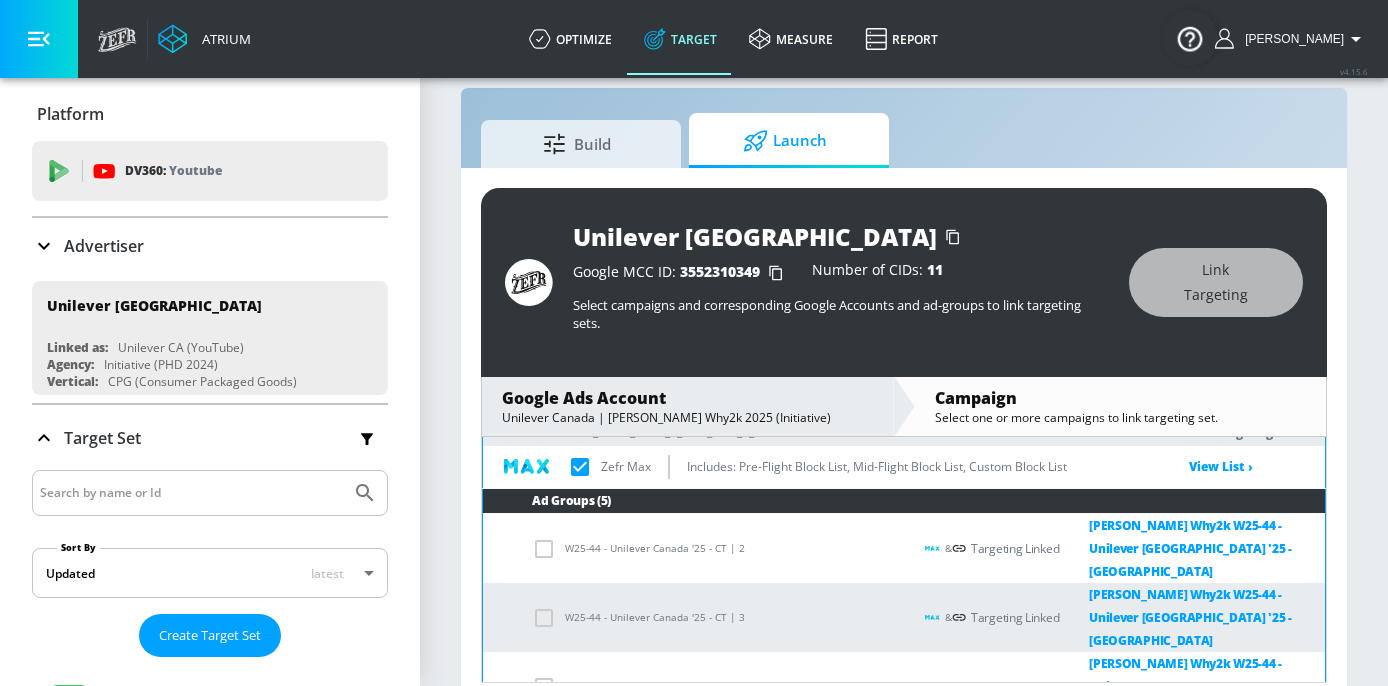 click at bounding box center [548, 741] 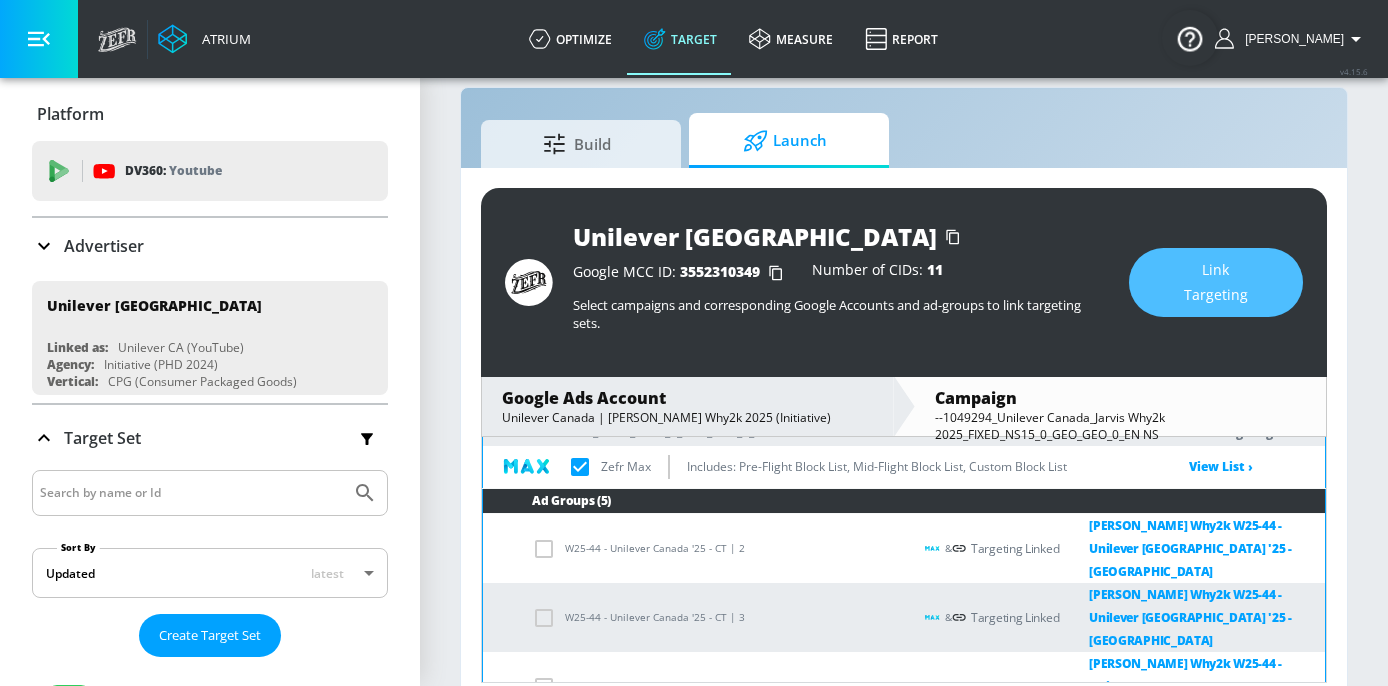 click on "Link Targeting" at bounding box center [1216, 282] 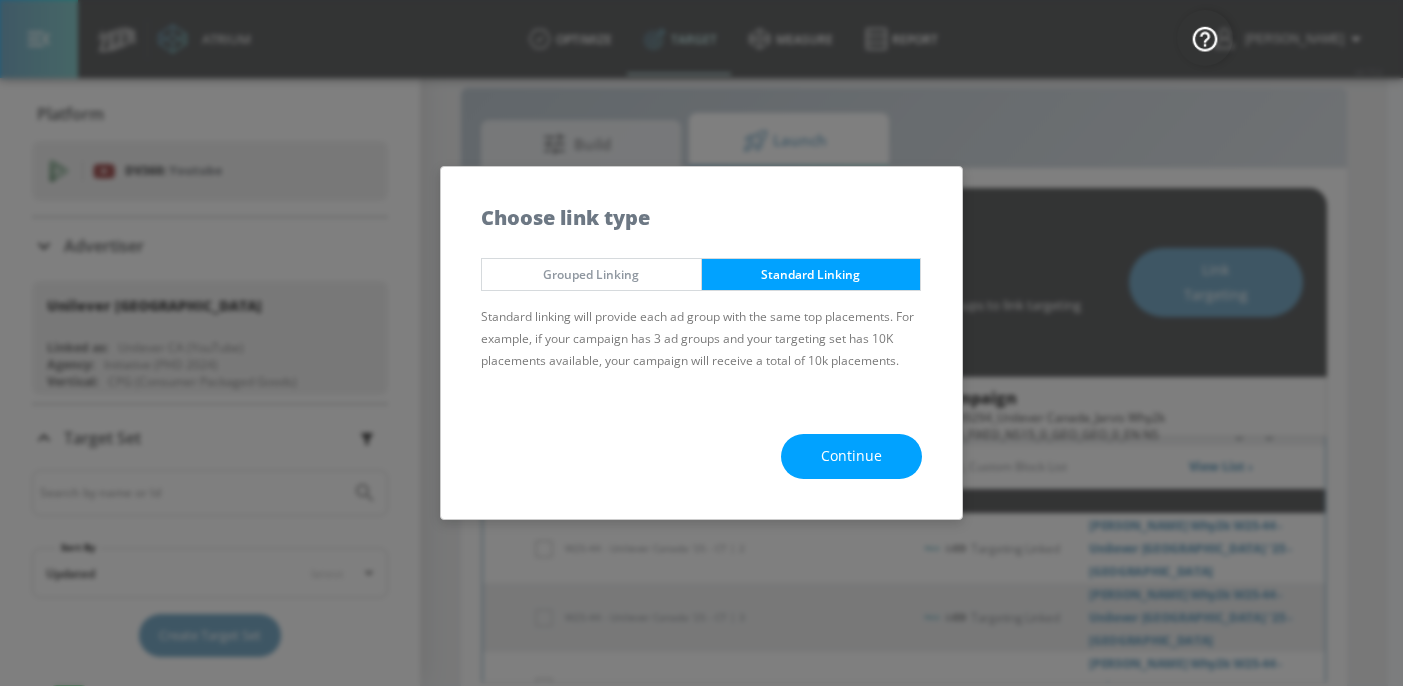 click on "Continue" at bounding box center (851, 456) 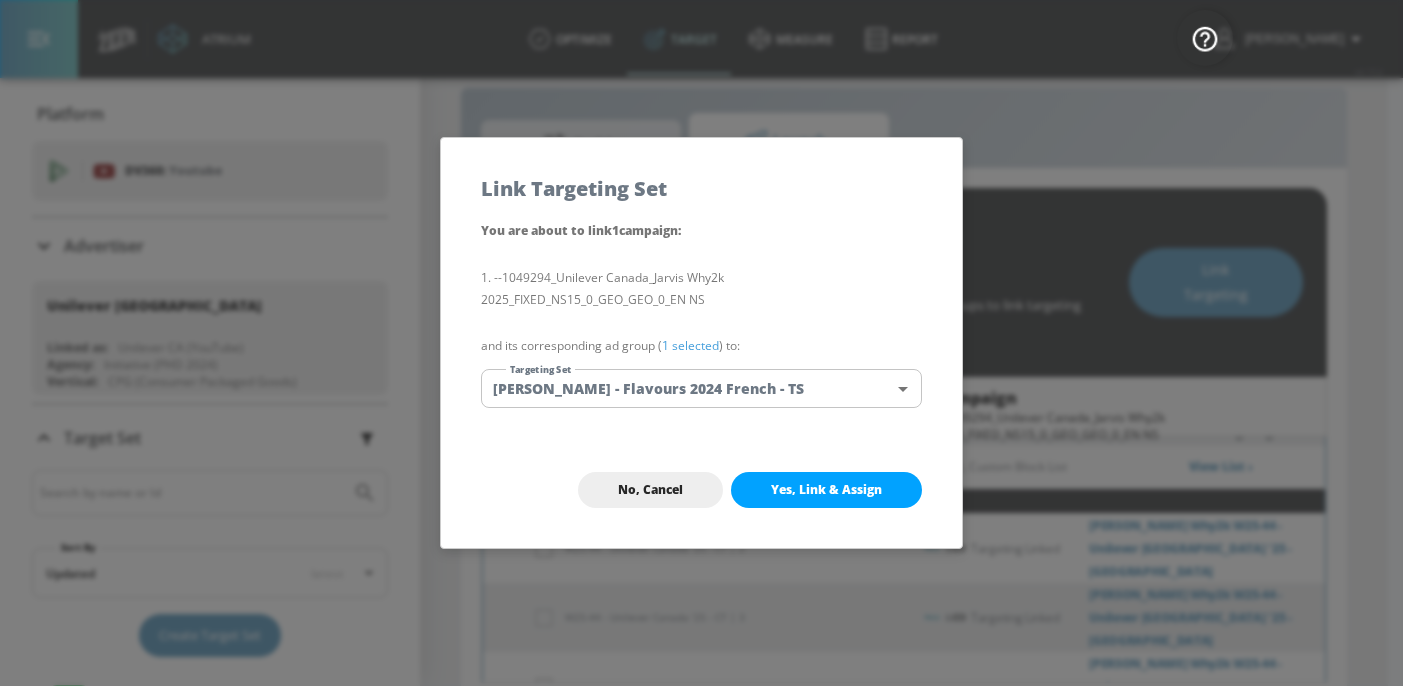 click on "Atrium optimize Target measure Report optimize Target measure Report v 4.15.6 Sarah Platform DV360:   Youtube DV360:   Youtube Advertiser Sort By A-Z asc ​ Add Account Unilever Canada Linked as: Unilever CA (YouTube) Agency: Initiative (PHD 2024) Vertical: CPG (Consumer Packaged Goods) KZ Test  Linked as: Zefr Demos Agency: Kaitlin test  Vertical: Other Casey C Test Account Linked as: Zefr Demos Agency: Sterling Cooper Vertical: CPG (Consumer Packaged Goods) alicyn test Linked as: Zefr Demos Agency: alicyn test Vertical: Healthcare Parry Test Linked as: Zefr Demos Agency: Parry Test Vertical: Music Mike Test Account Linked as: Zefr Demos Agency: Mike Test Agency Vertical: Fashion Veronica TEST Linked as: Zefr Demos Agency: veronica TEST Vertical: Other Test Linked as: Zefr Demos Agency: Test Vertical: Travel Shaq Test Account Linked as: Zefr Demos Agency: Zefr Vertical: Software Benz TEST Linked as: Zefr Demos Agency: ZEFR Vertical: Other Rawan Test Linked as: Zefr Demos Agency: Test Vertical: Linked as:" at bounding box center (701, 337) 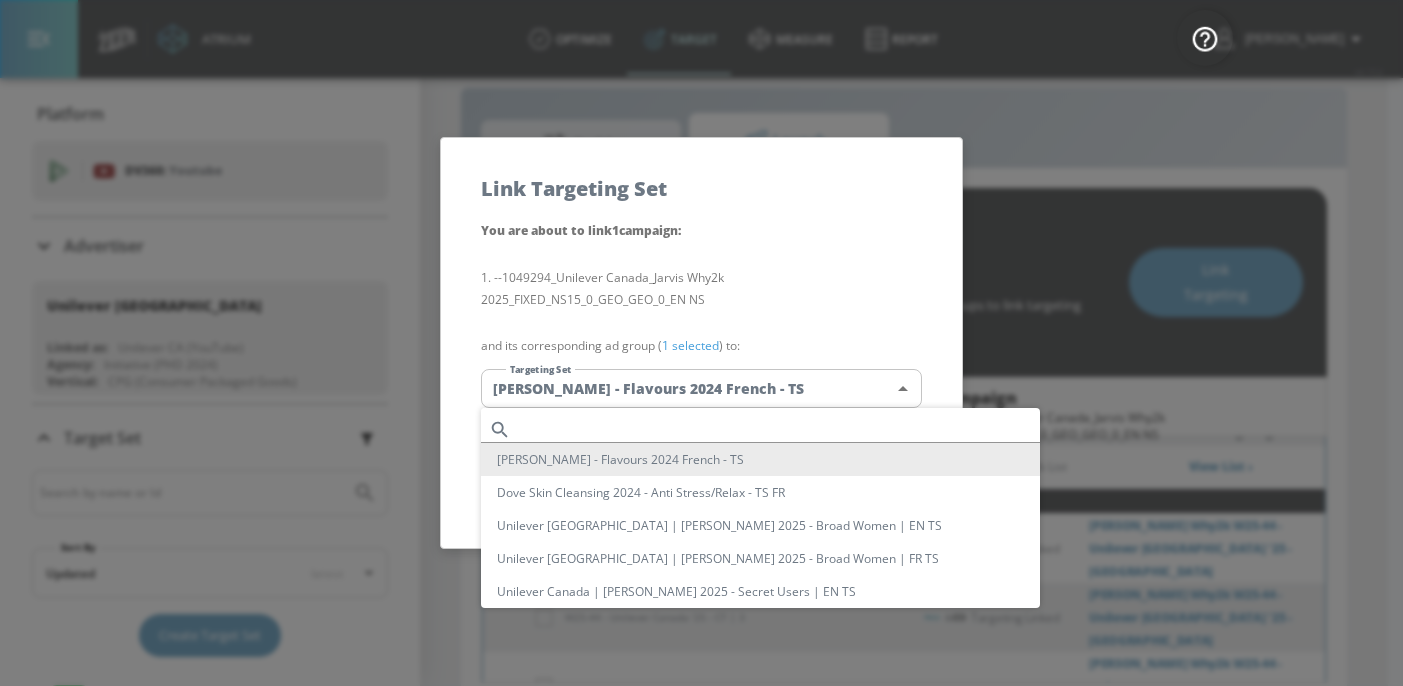 click at bounding box center (779, 429) 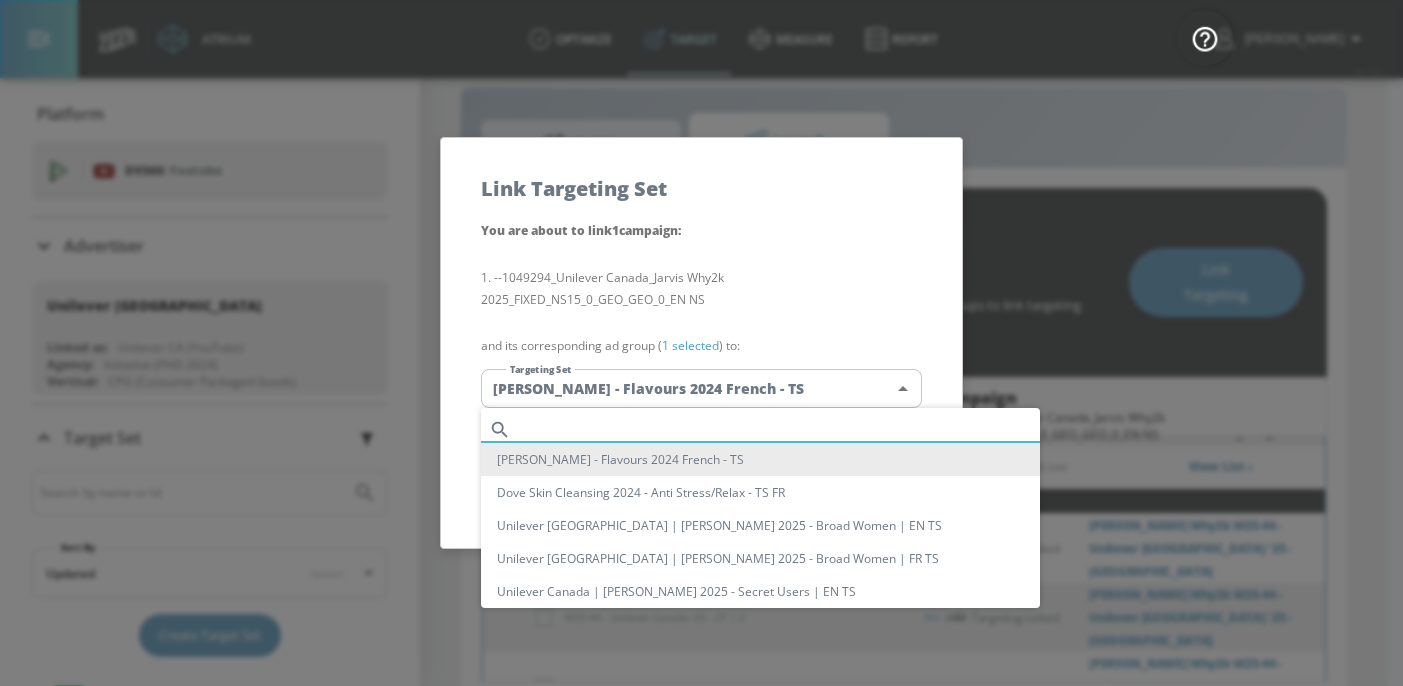 paste on "[PERSON_NAME] Why2k W25-44 - Unilever Canada '25 - TS" 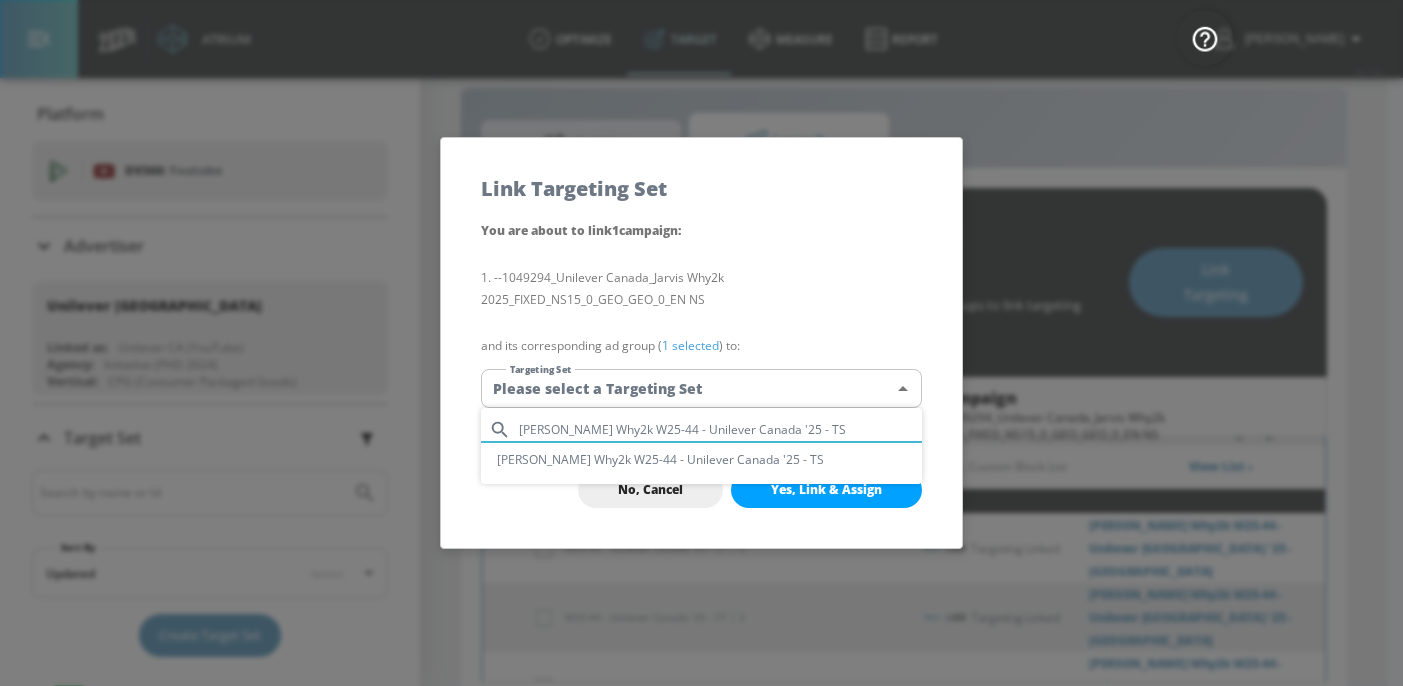 type on "[PERSON_NAME] Why2k W25-44 - Unilever Canada '25 - TS" 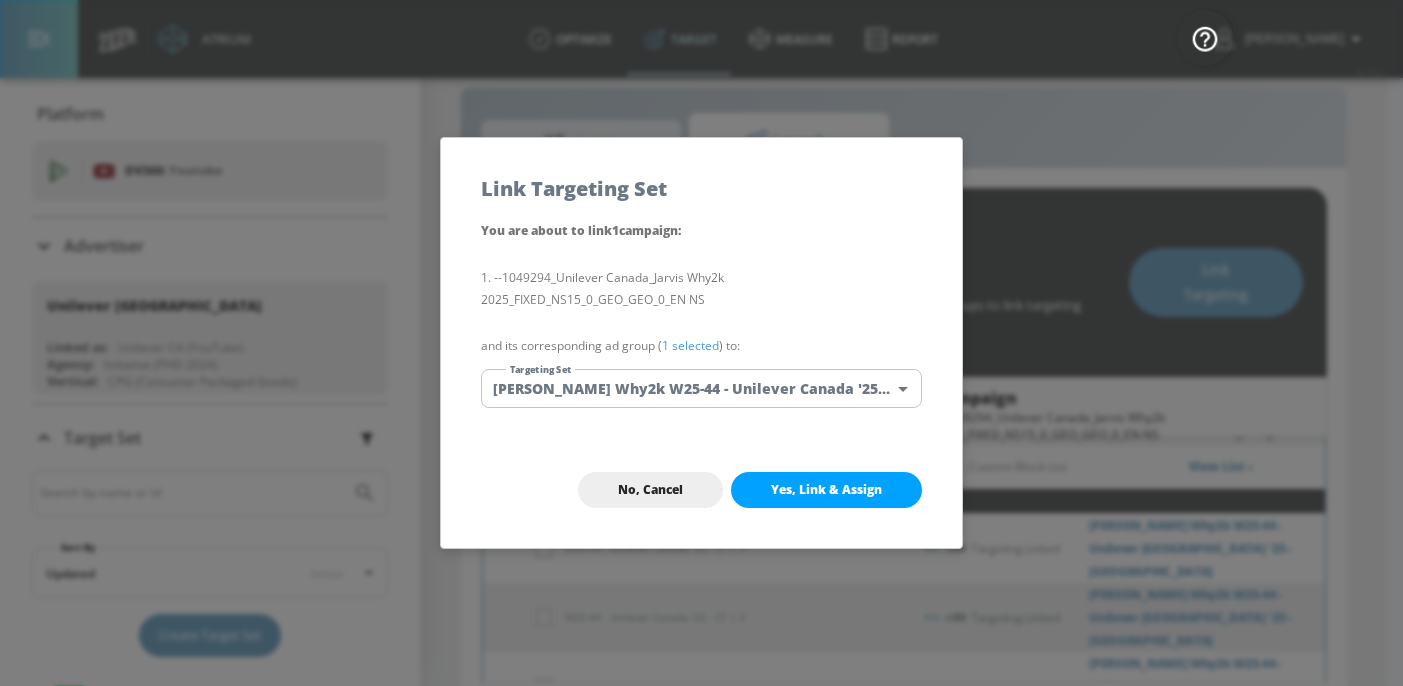 click on "Yes, Link & Assign" at bounding box center (826, 490) 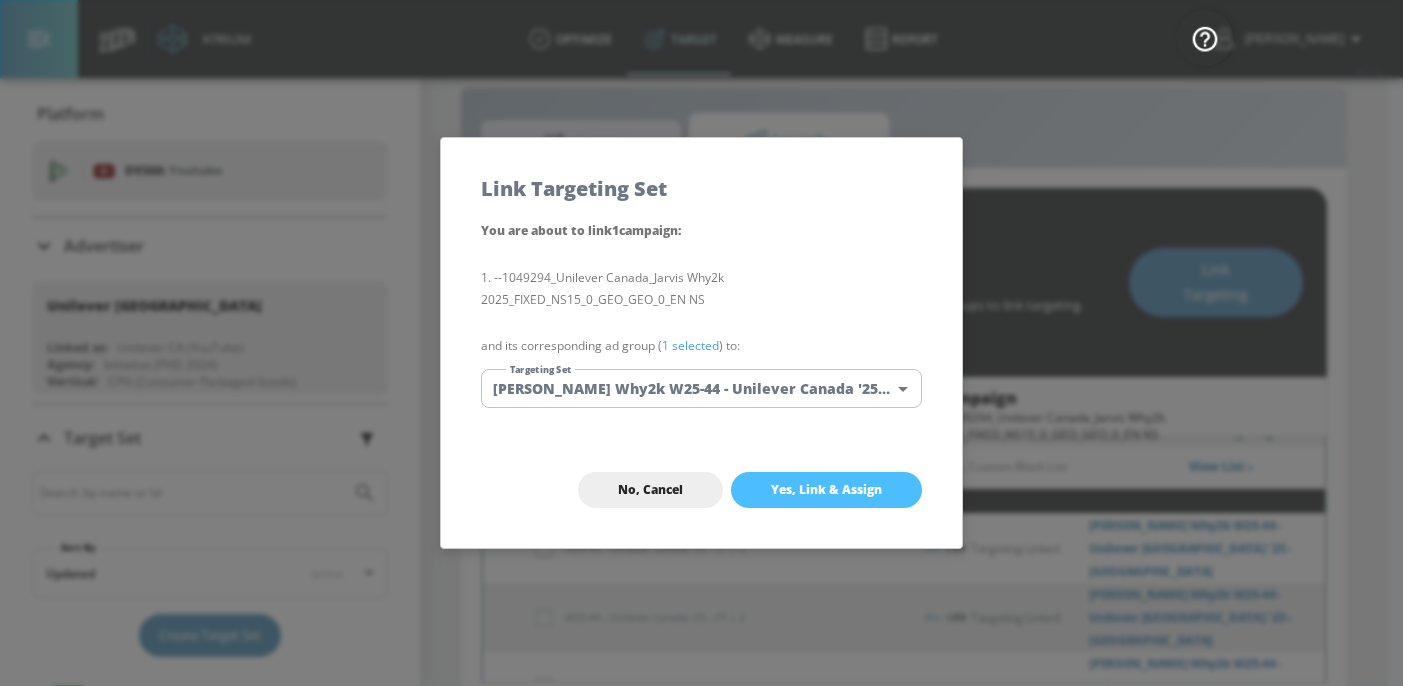 checkbox on "true" 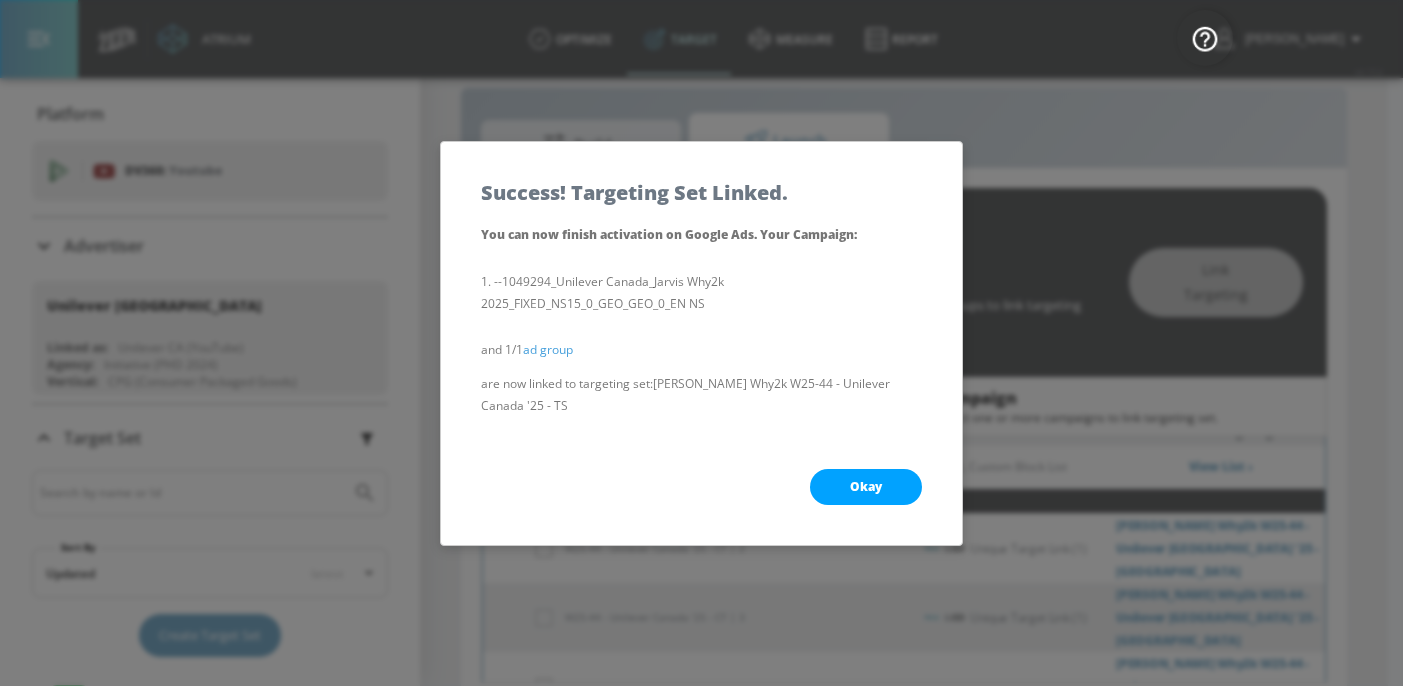 click on "Okay" at bounding box center (866, 487) 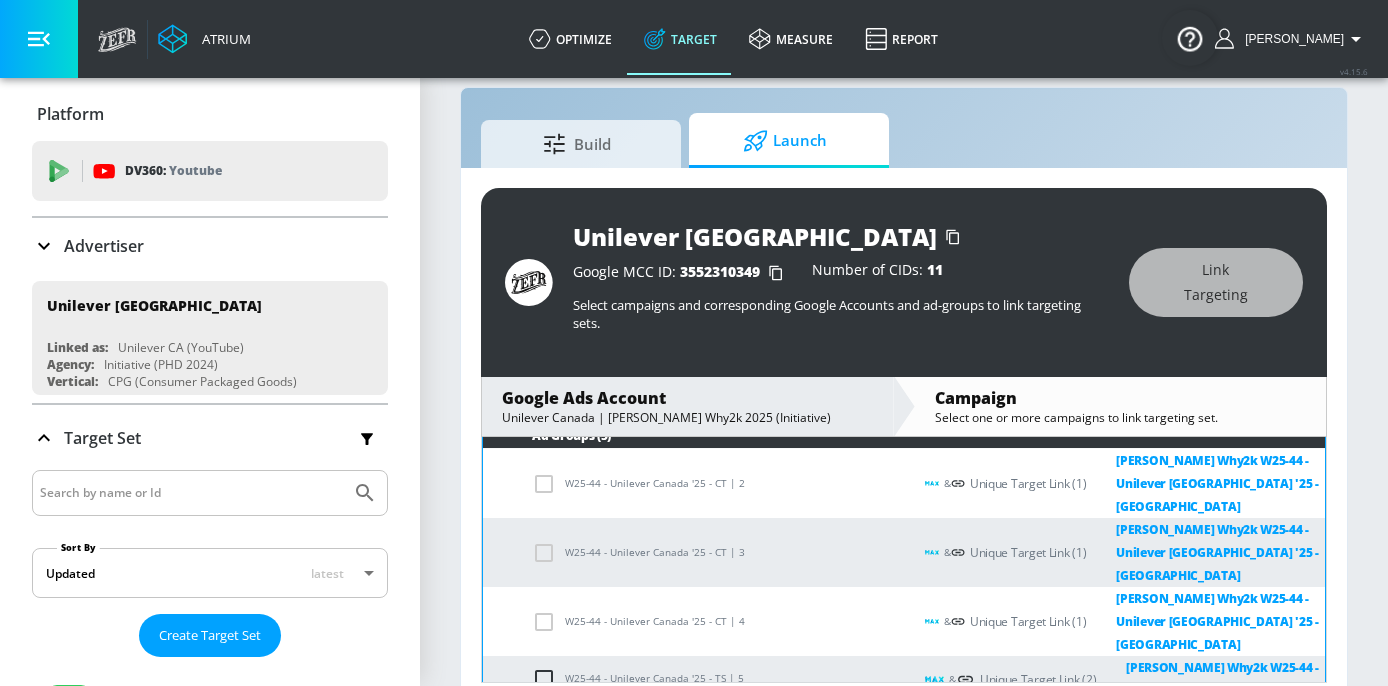 scroll, scrollTop: 807, scrollLeft: 0, axis: vertical 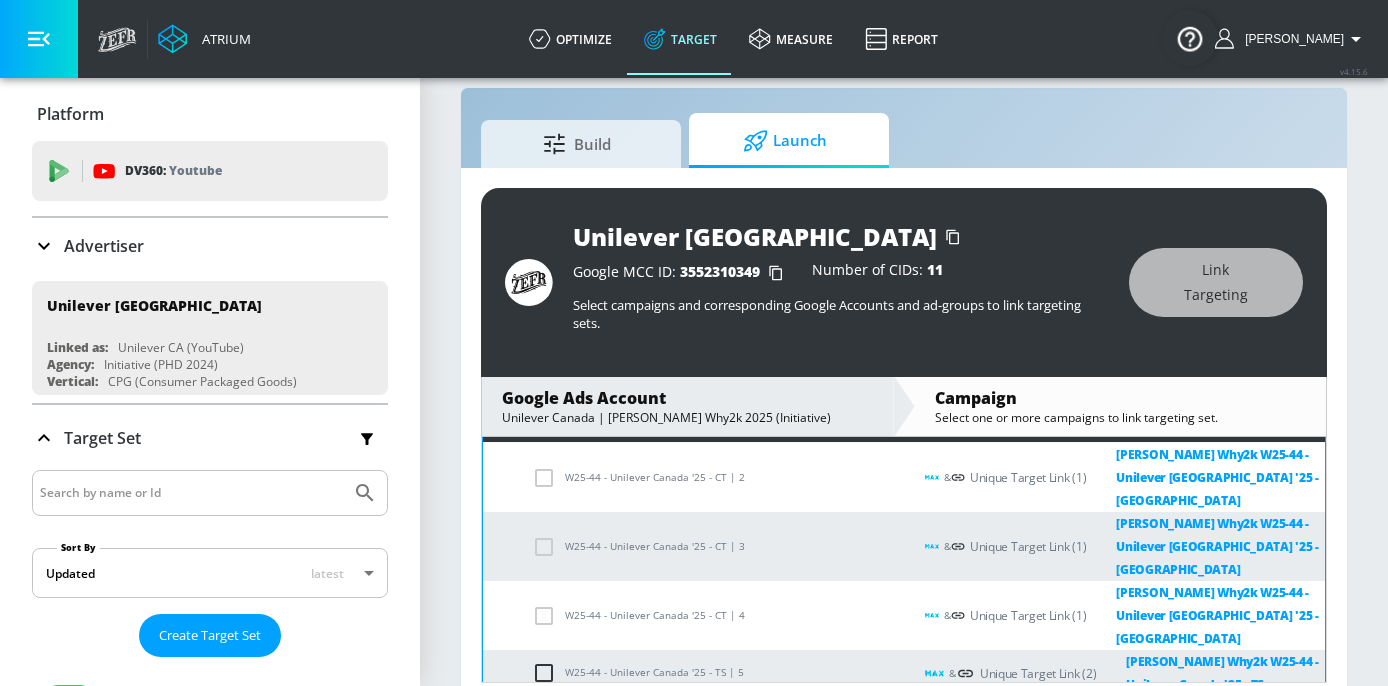 click 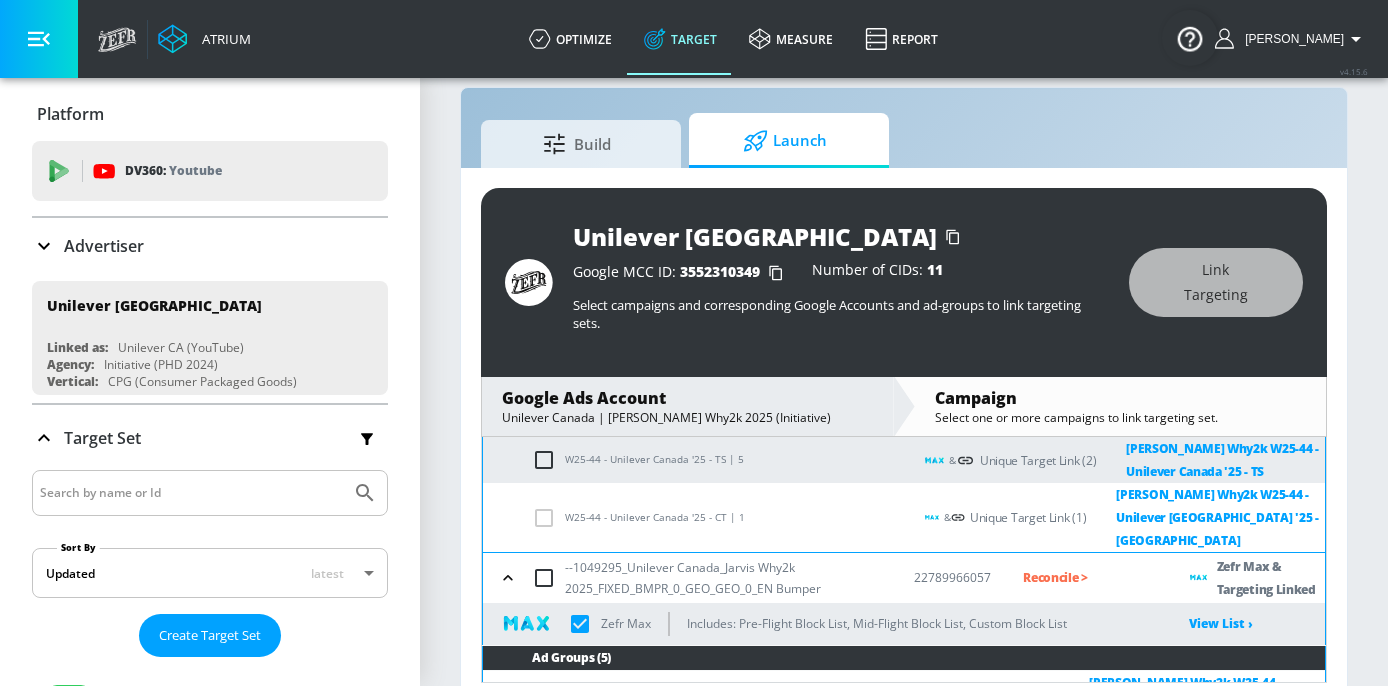 scroll, scrollTop: 1037, scrollLeft: 0, axis: vertical 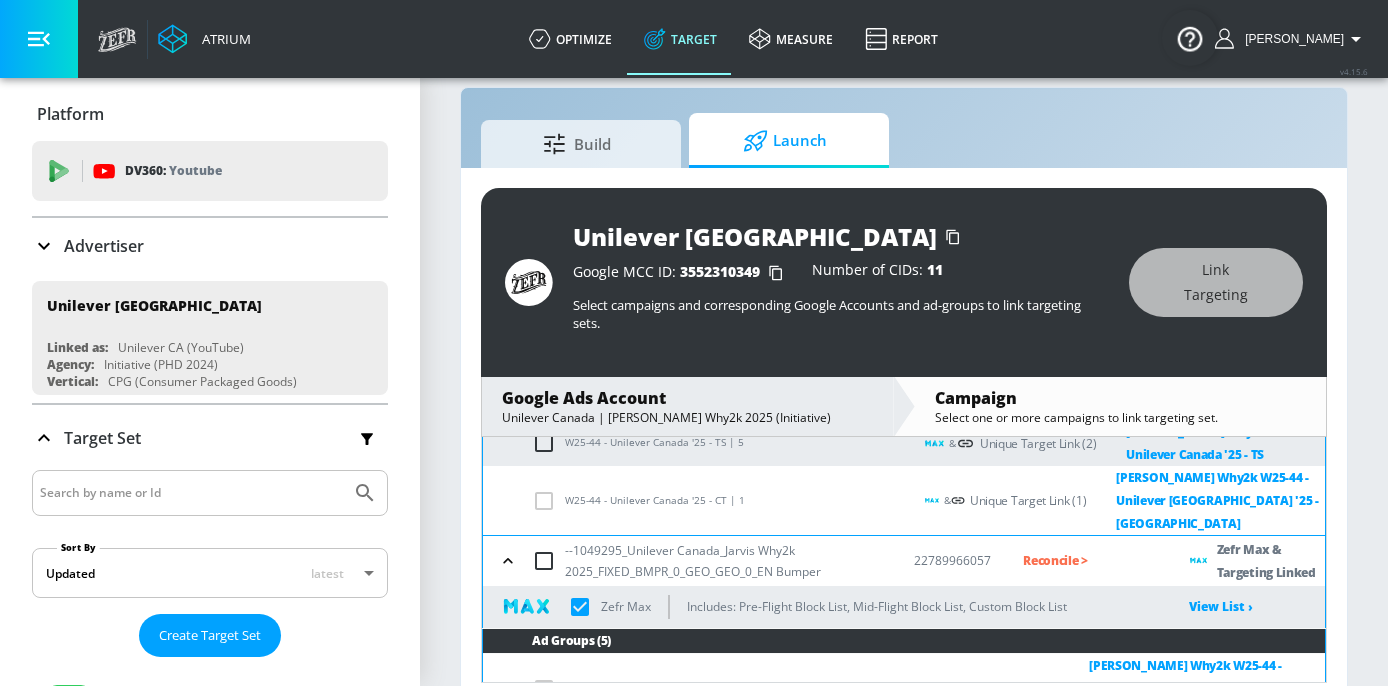click at bounding box center (548, 881) 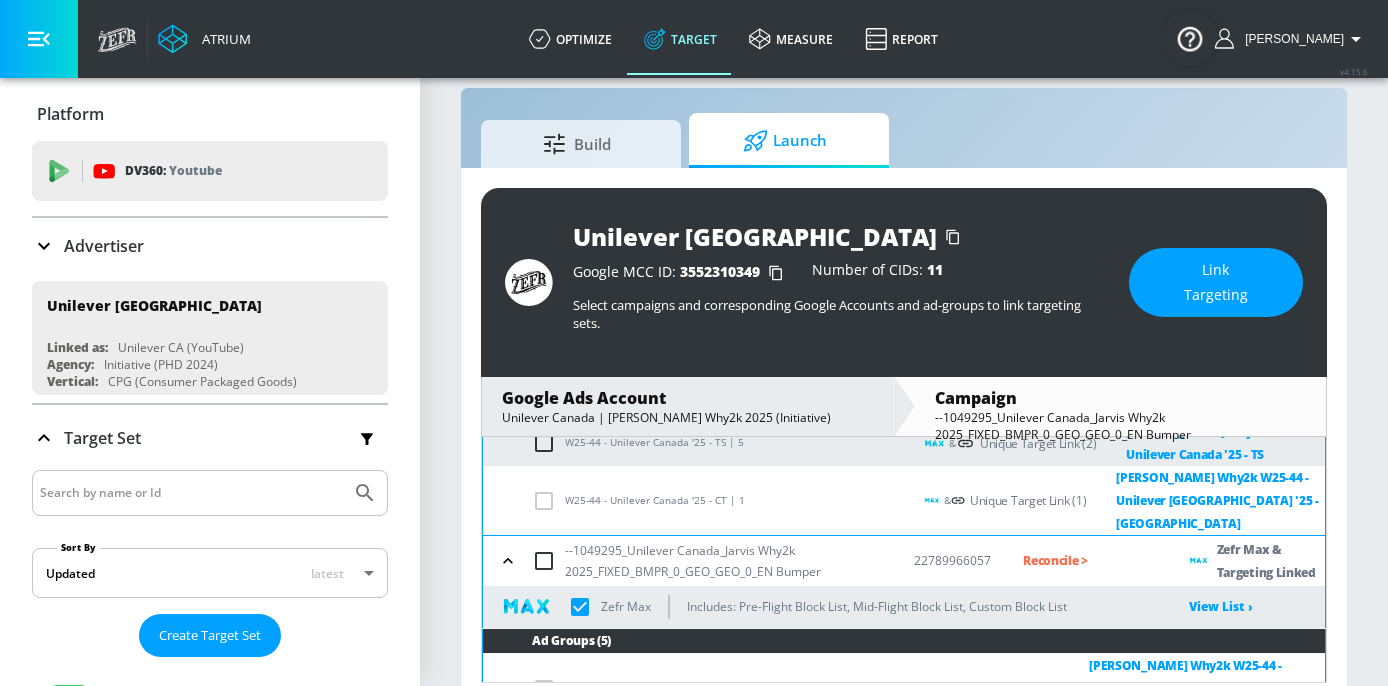 click on "Link Targeting" at bounding box center [1216, 282] 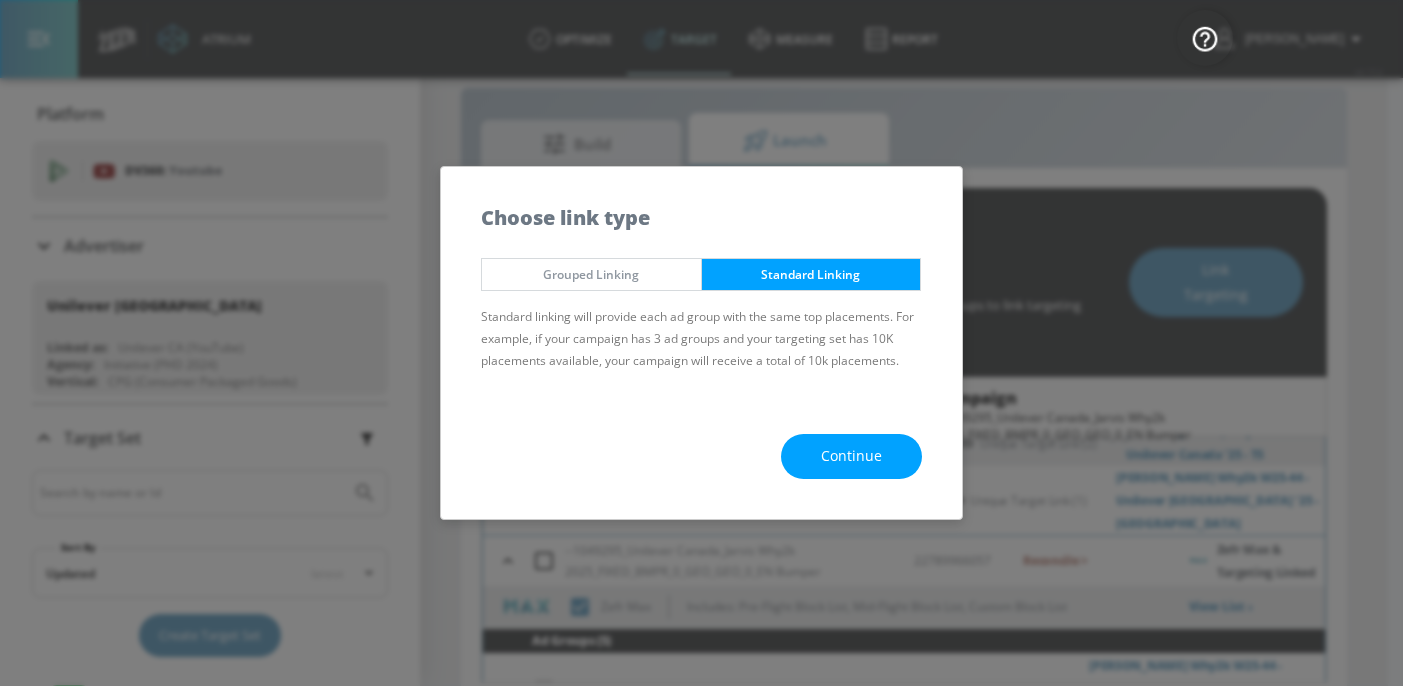 click on "Continue" at bounding box center (851, 456) 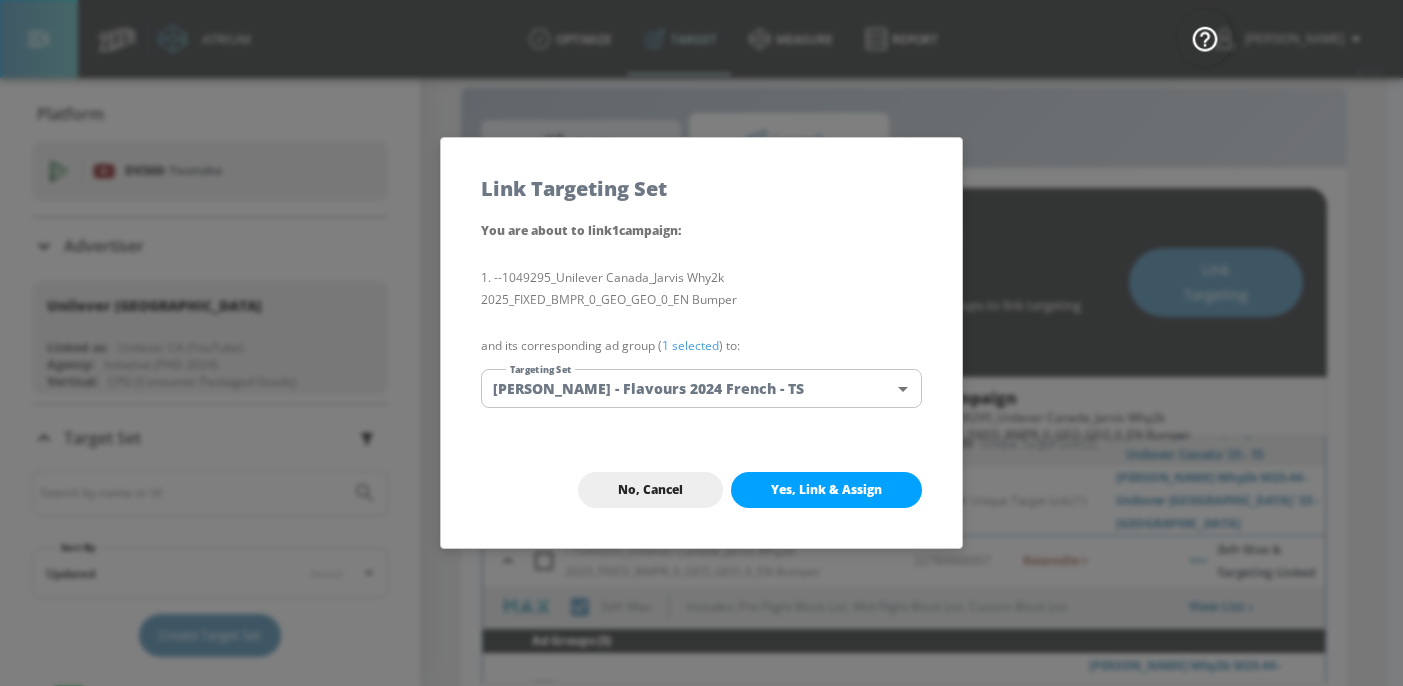 click on "Atrium optimize Target measure Report optimize Target measure Report v 4.15.6 Sarah Platform DV360:   Youtube DV360:   Youtube Advertiser Sort By A-Z asc ​ Add Account Unilever Canada Linked as: Unilever CA (YouTube) Agency: Initiative (PHD 2024) Vertical: CPG (Consumer Packaged Goods) KZ Test  Linked as: Zefr Demos Agency: Kaitlin test  Vertical: Other Casey C Test Account Linked as: Zefr Demos Agency: Sterling Cooper Vertical: CPG (Consumer Packaged Goods) alicyn test Linked as: Zefr Demos Agency: alicyn test Vertical: Healthcare Parry Test Linked as: Zefr Demos Agency: Parry Test Vertical: Music Mike Test Account Linked as: Zefr Demos Agency: Mike Test Agency Vertical: Fashion Veronica TEST Linked as: Zefr Demos Agency: veronica TEST Vertical: Other Test Linked as: Zefr Demos Agency: Test Vertical: Travel Shaq Test Account Linked as: Zefr Demos Agency: Zefr Vertical: Software Benz TEST Linked as: Zefr Demos Agency: ZEFR Vertical: Other Rawan Test Linked as: Zefr Demos Agency: Test Vertical: Linked as:" at bounding box center (701, 337) 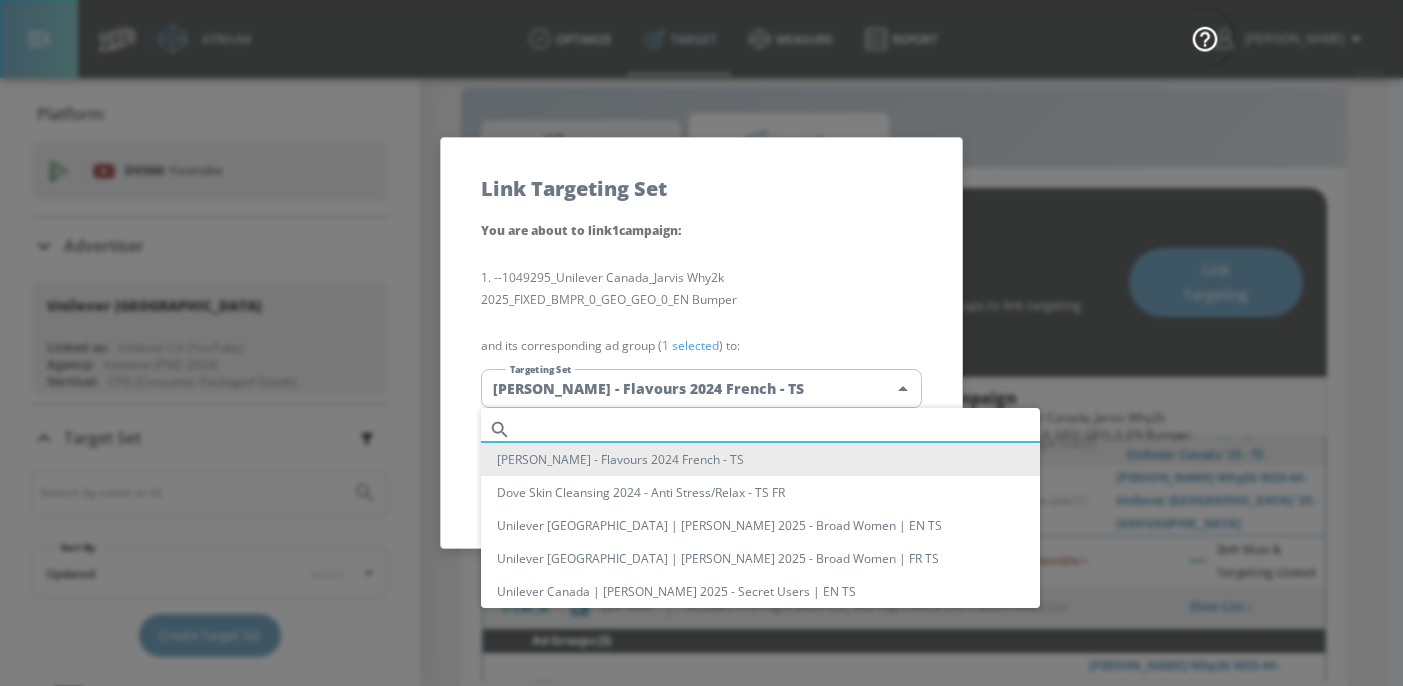 click at bounding box center [779, 429] 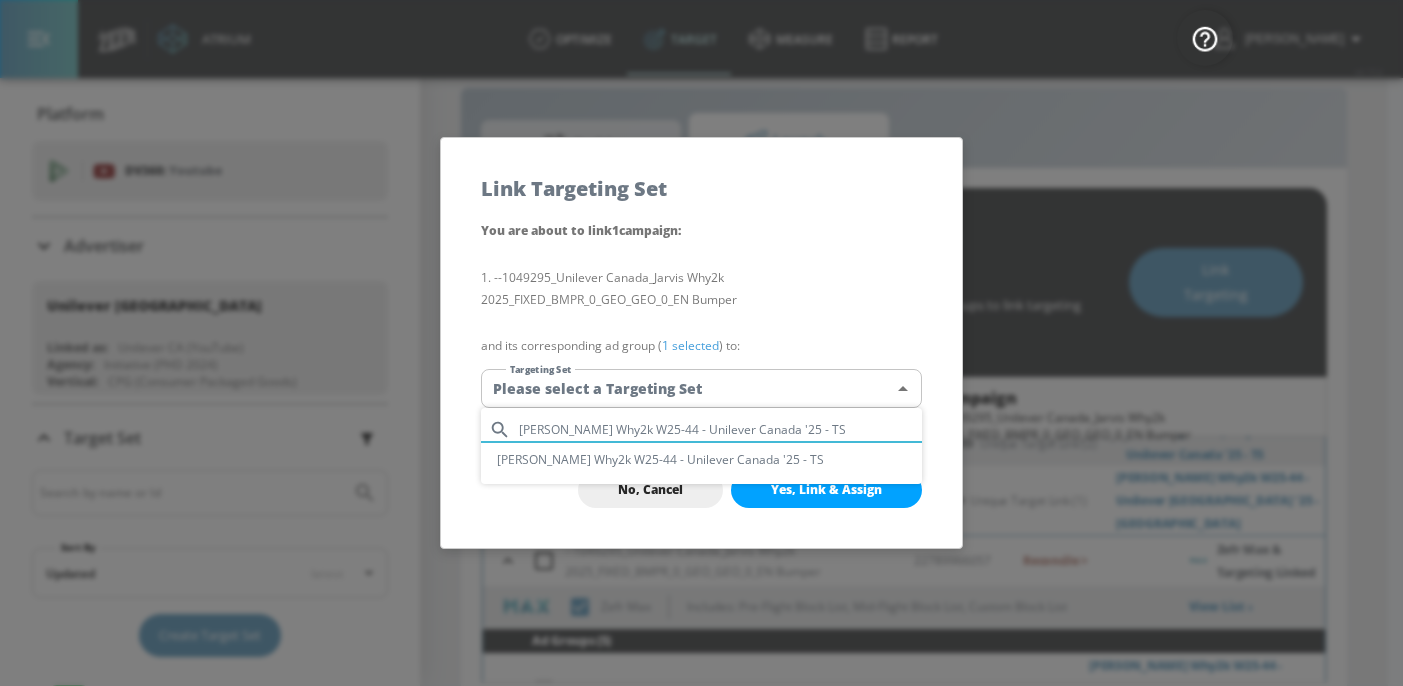 type on "[PERSON_NAME] Why2k W25-44 - Unilever Canada '25 - TS" 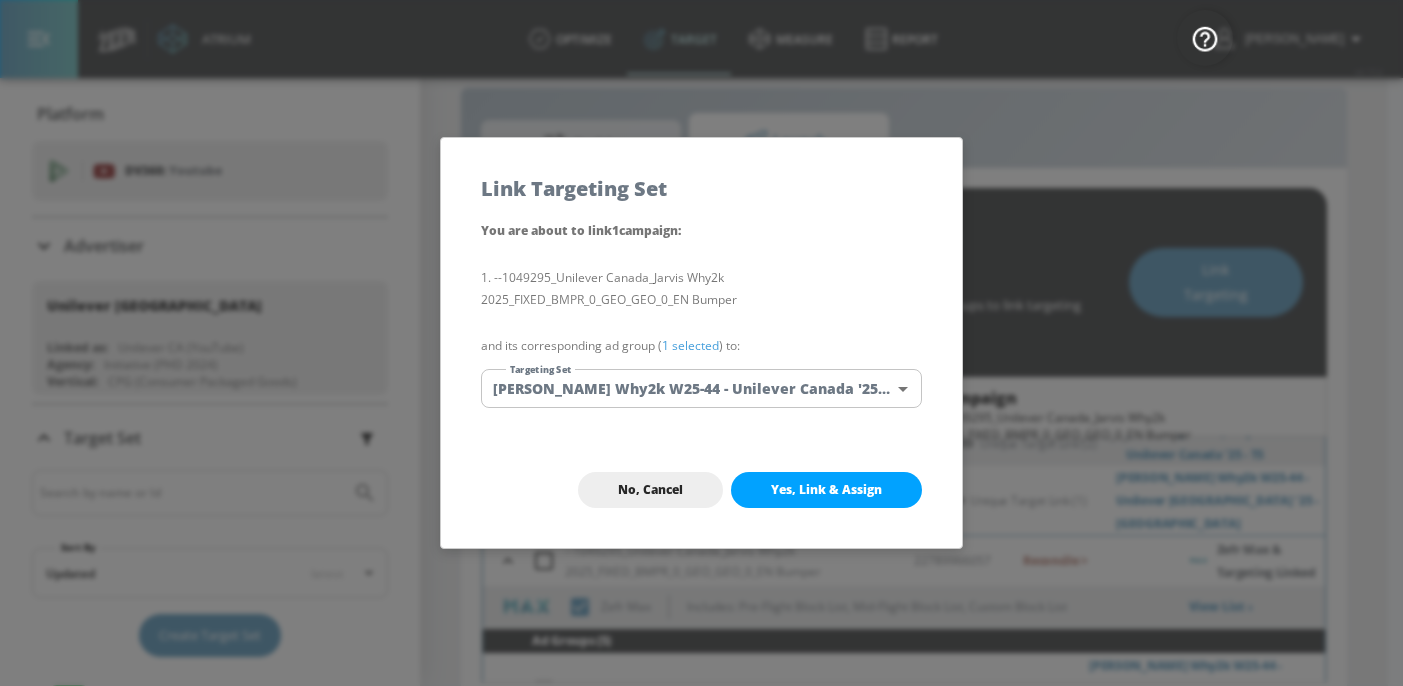 click on "Yes, Link & Assign" at bounding box center [826, 490] 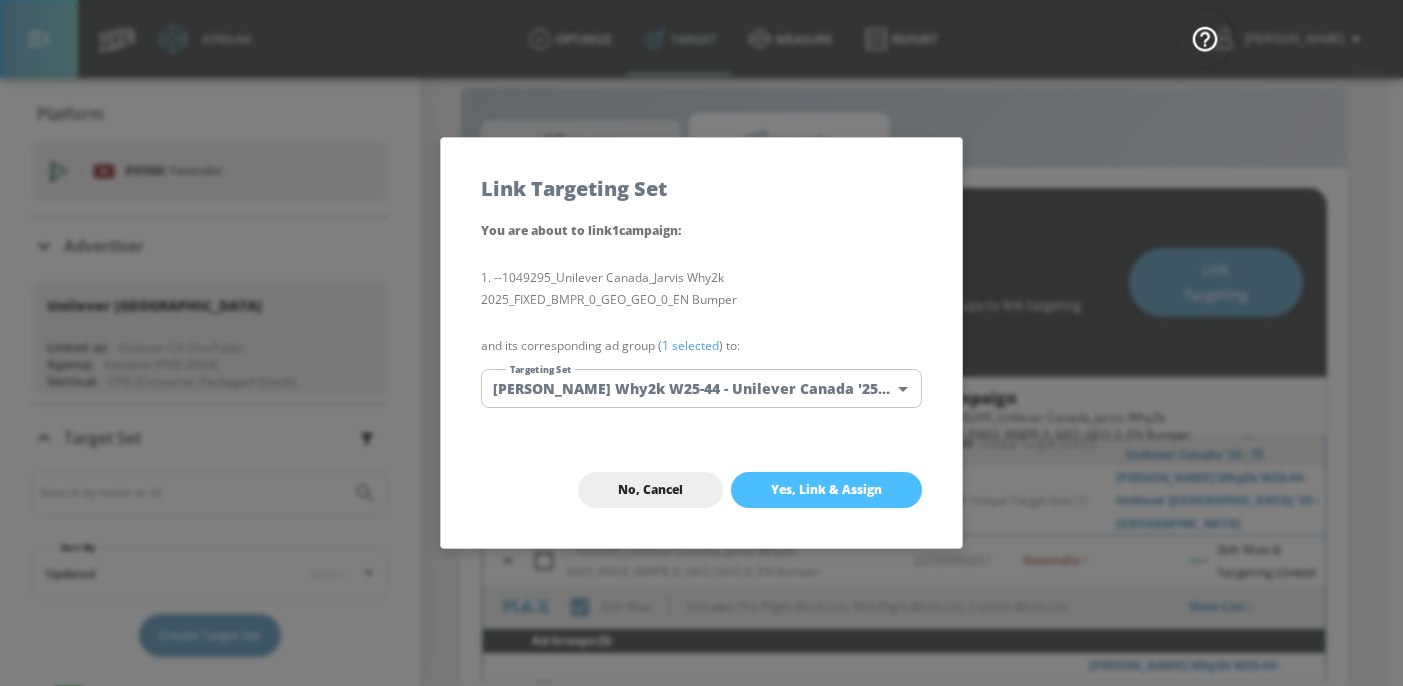 checkbox on "true" 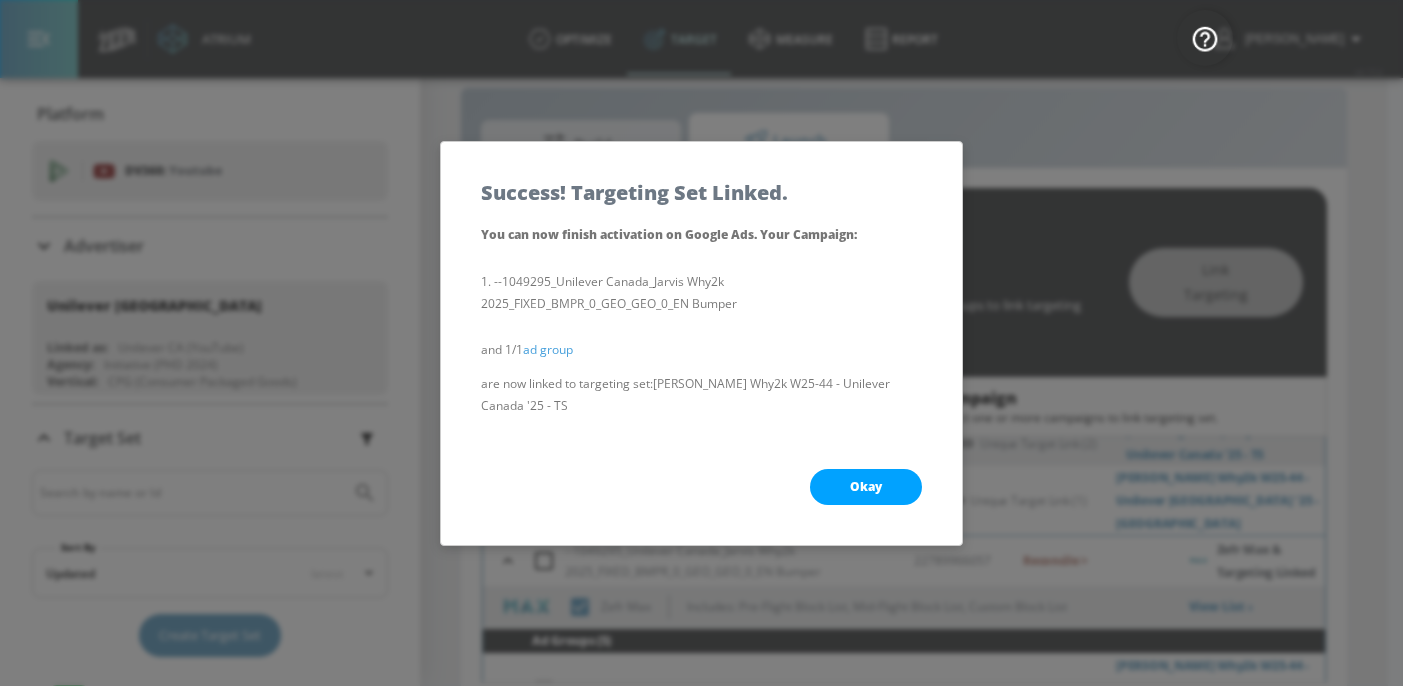 click on "Okay" at bounding box center [866, 487] 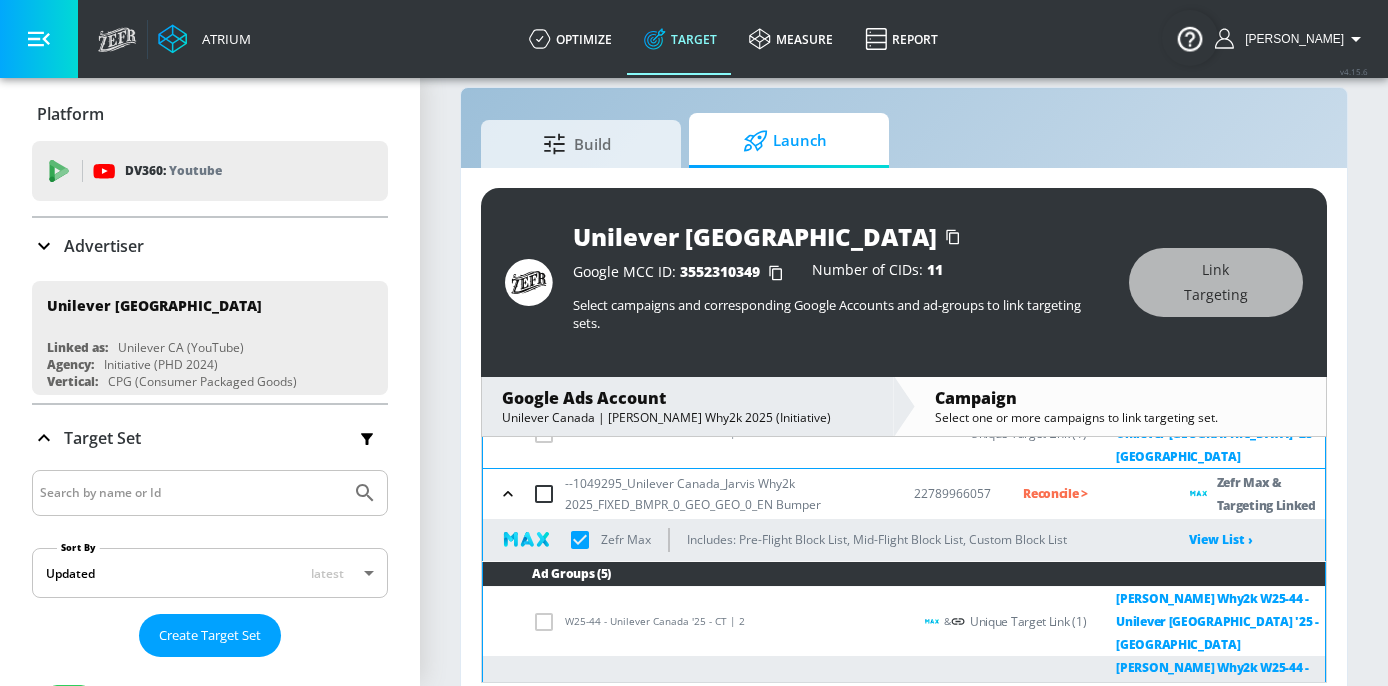 scroll, scrollTop: 1106, scrollLeft: 0, axis: vertical 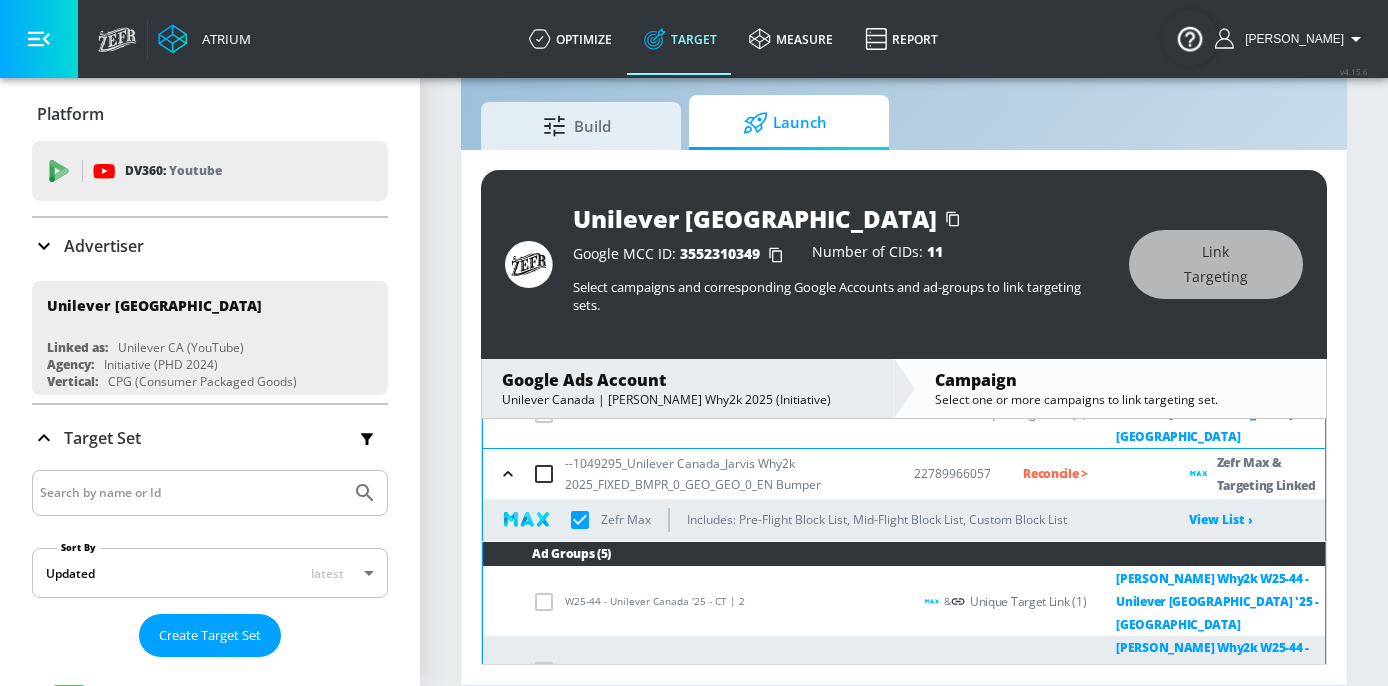 click 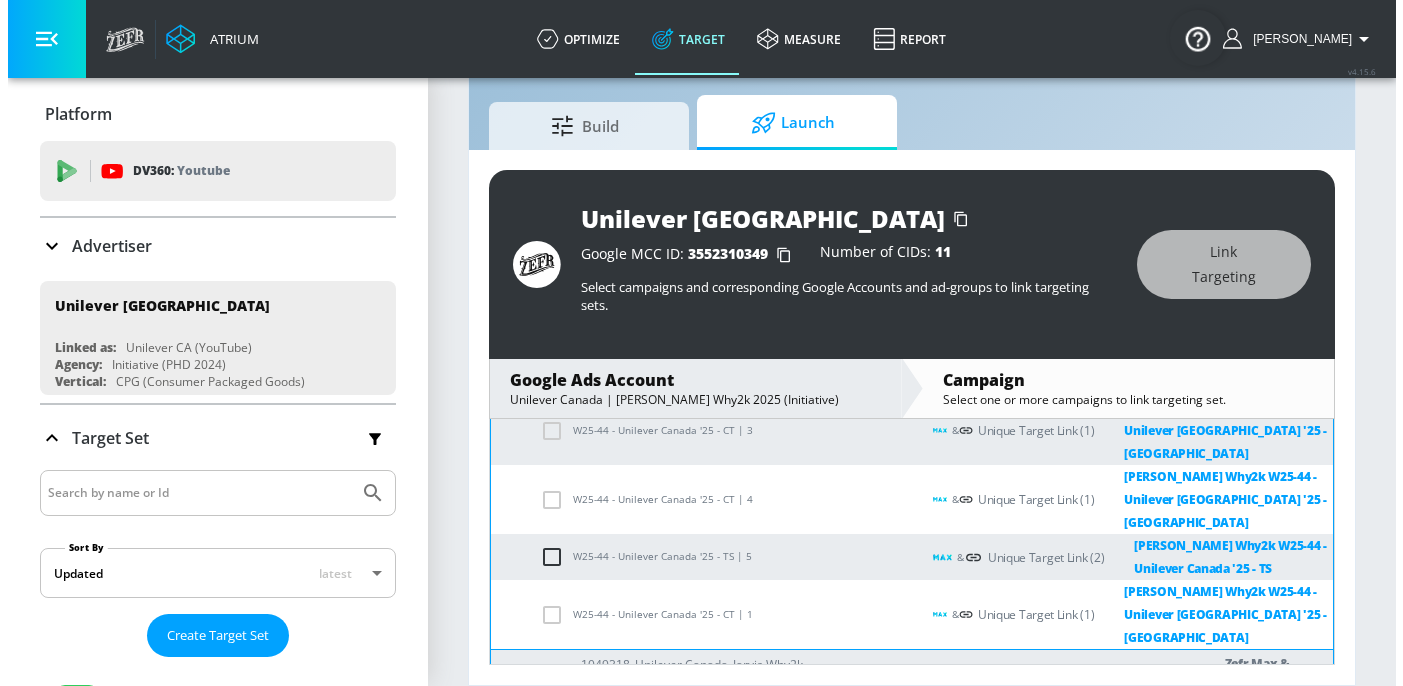 scroll, scrollTop: 1366, scrollLeft: 0, axis: vertical 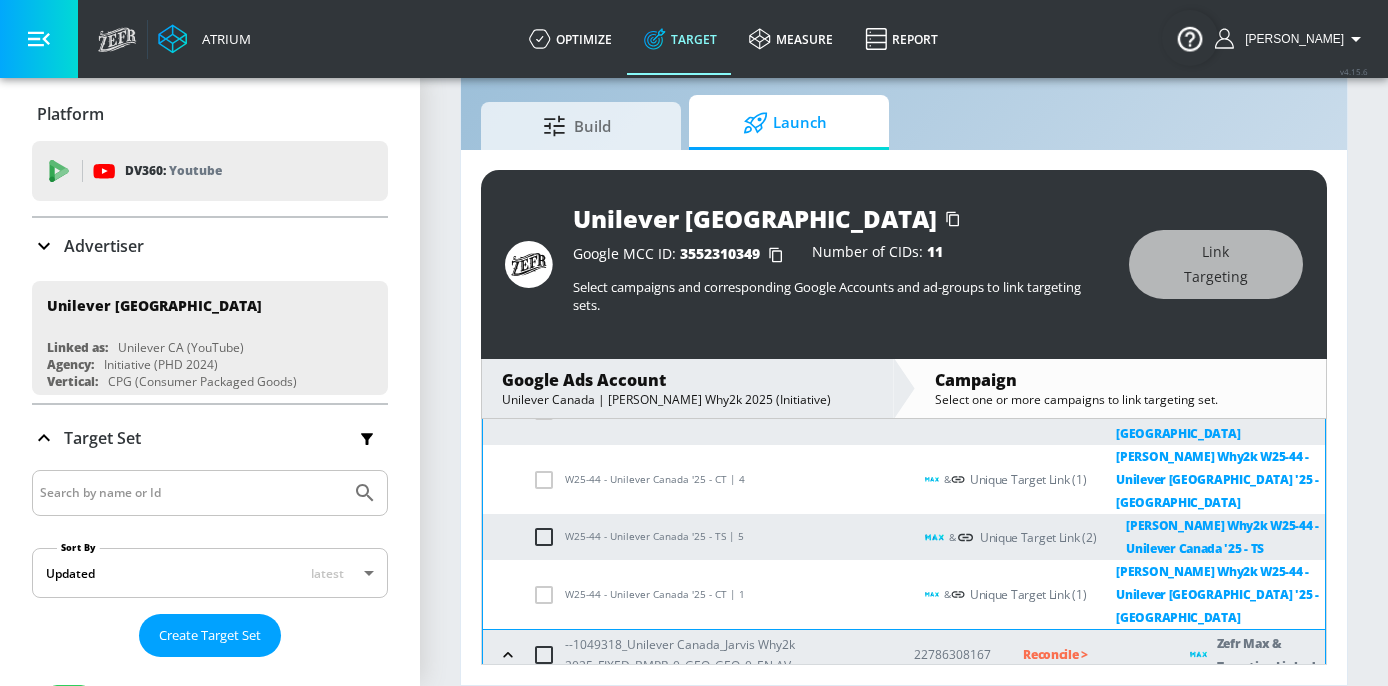 click at bounding box center [548, 975] 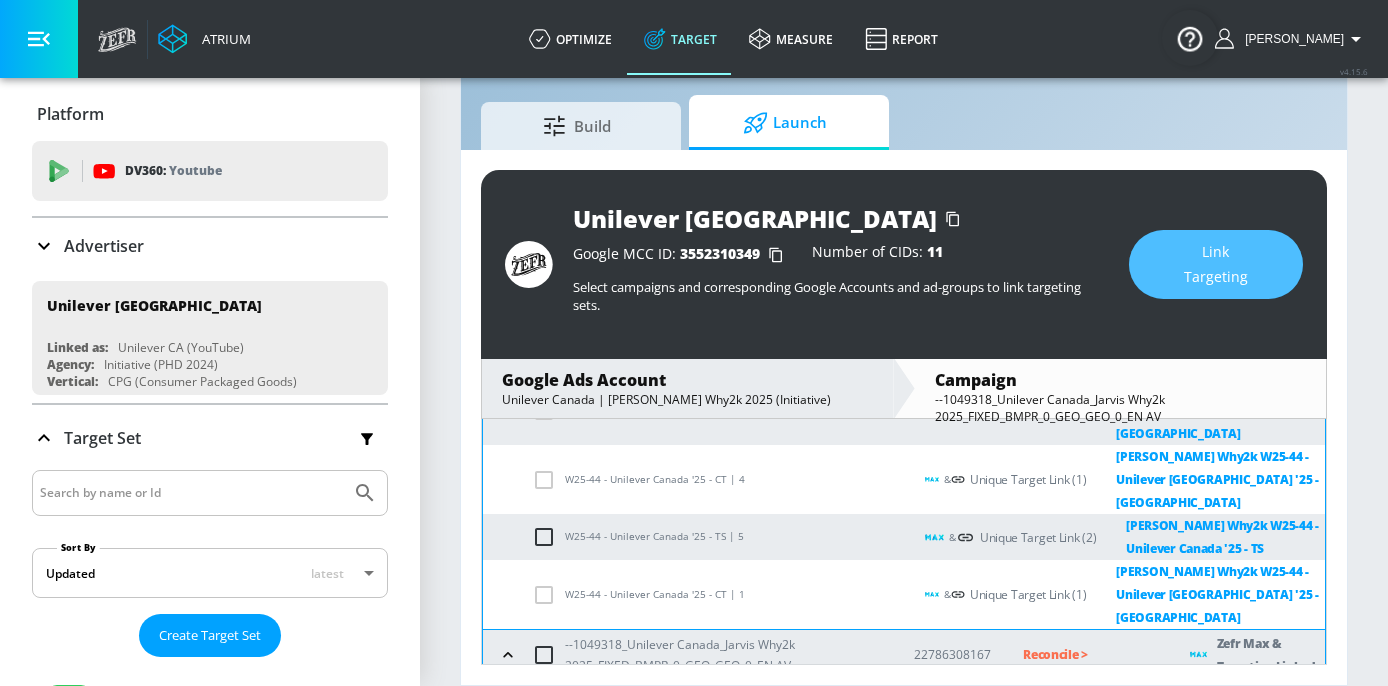 click on "Link Targeting" at bounding box center (1216, 264) 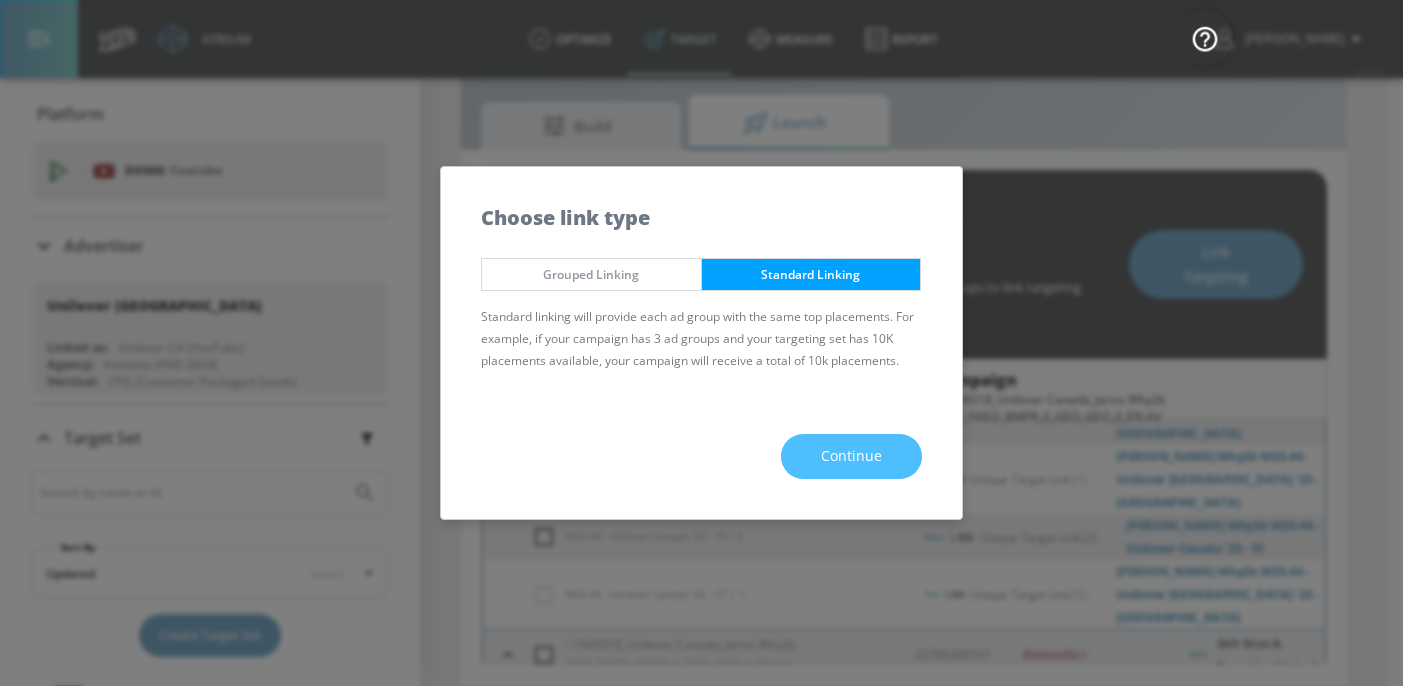 click on "Continue" at bounding box center [851, 456] 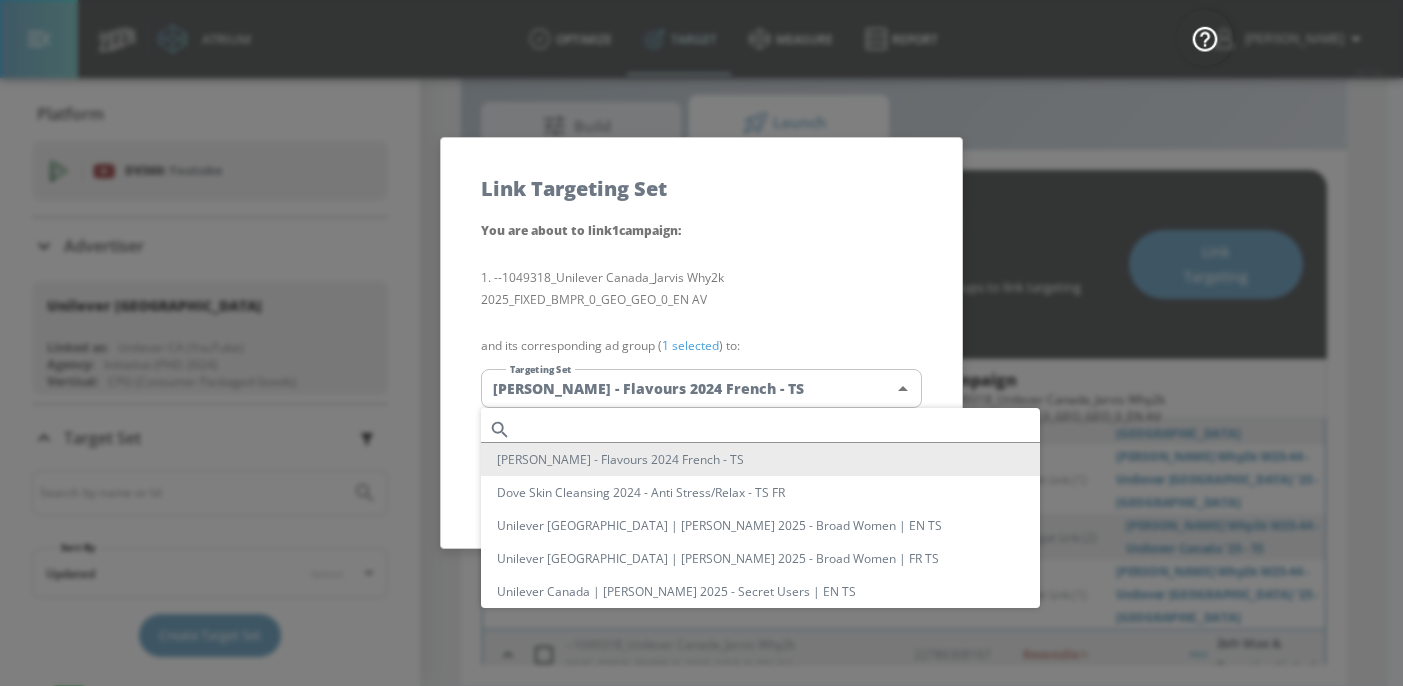 click on "Atrium optimize Target measure Report optimize Target measure Report v 4.15.6 Sarah Platform DV360:   Youtube DV360:   Youtube Advertiser Sort By A-Z asc ​ Add Account Unilever Canada Linked as: Unilever CA (YouTube) Agency: Initiative (PHD 2024) Vertical: CPG (Consumer Packaged Goods) KZ Test  Linked as: Zefr Demos Agency: Kaitlin test  Vertical: Other Casey C Test Account Linked as: Zefr Demos Agency: Sterling Cooper Vertical: CPG (Consumer Packaged Goods) alicyn test Linked as: Zefr Demos Agency: alicyn test Vertical: Healthcare Parry Test Linked as: Zefr Demos Agency: Parry Test Vertical: Music Mike Test Account Linked as: Zefr Demos Agency: Mike Test Agency Vertical: Fashion Veronica TEST Linked as: Zefr Demos Agency: veronica TEST Vertical: Other Test Linked as: Zefr Demos Agency: Test Vertical: Travel Shaq Test Account Linked as: Zefr Demos Agency: Zefr Vertical: Software Benz TEST Linked as: Zefr Demos Agency: ZEFR Vertical: Other Rawan Test Linked as: Zefr Demos Agency: Test Vertical: Linked as:" at bounding box center (701, 319) 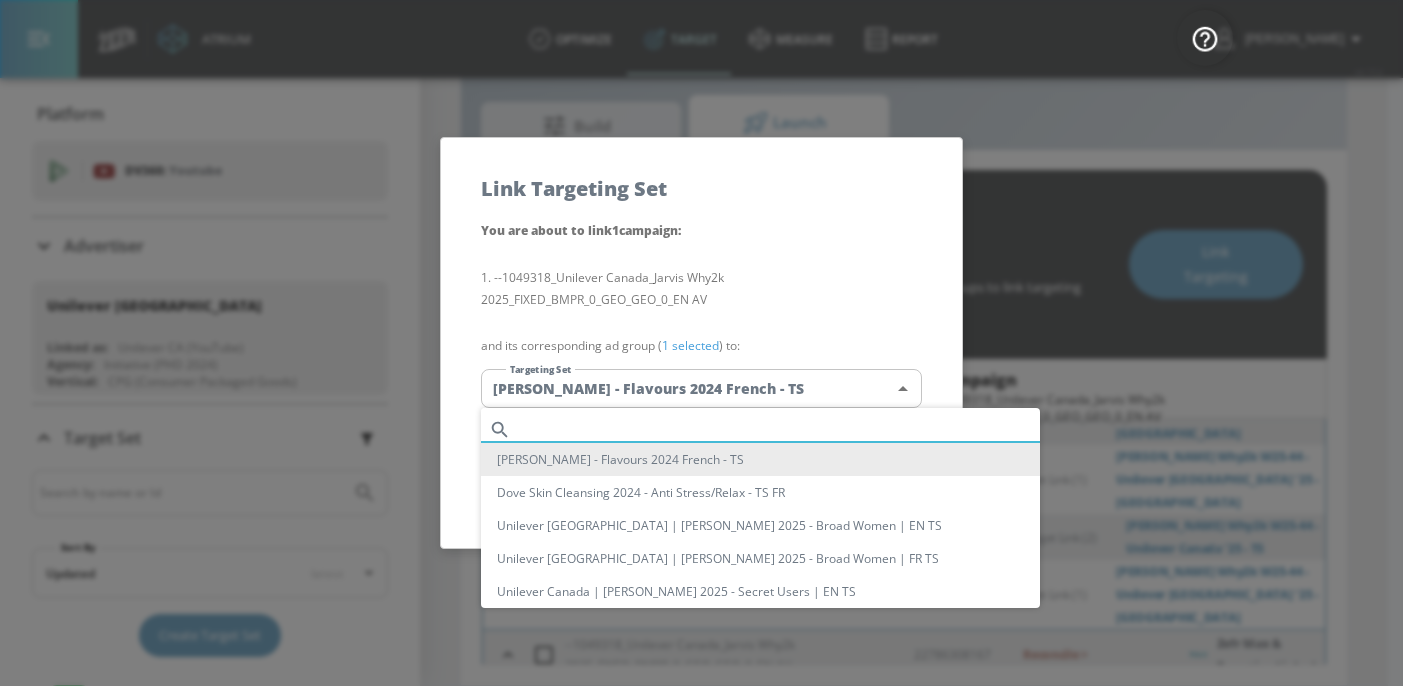 paste on "[PERSON_NAME] Why2k W25-44 - Unilever Canada '25 - TS" 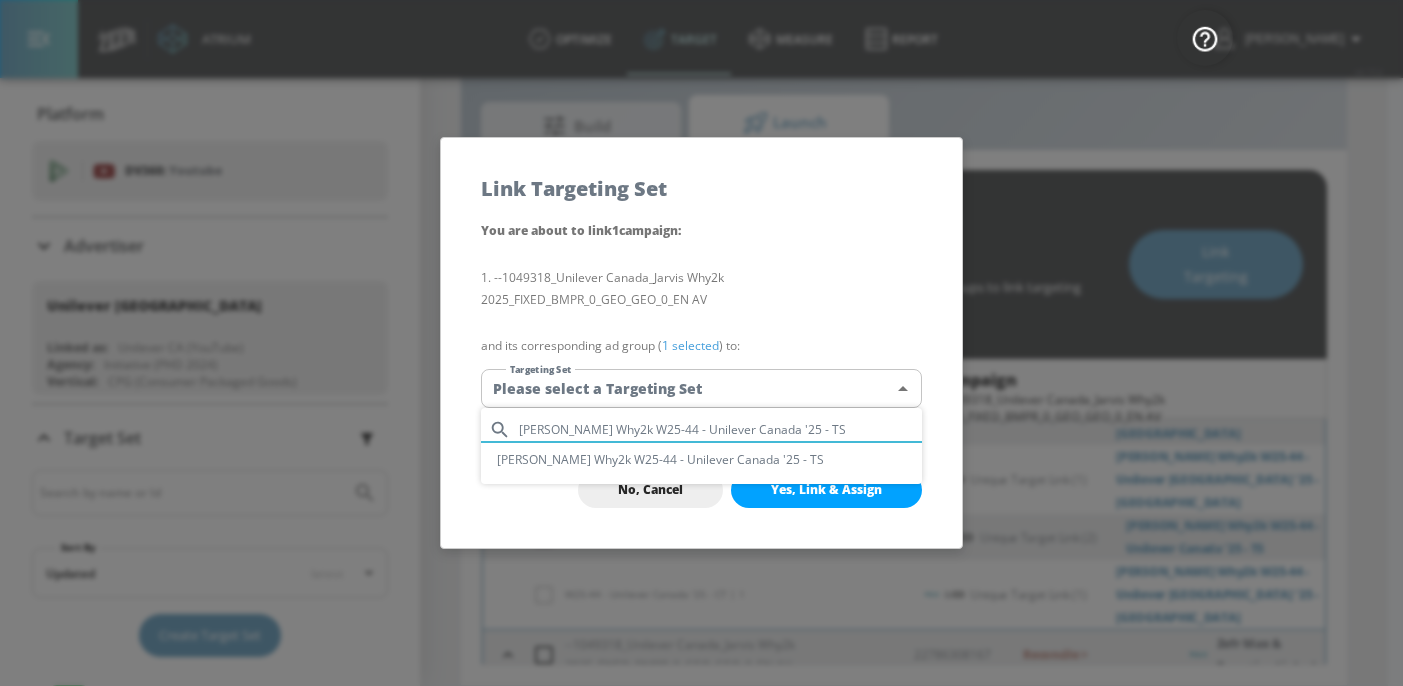 type on "[PERSON_NAME] Why2k W25-44 - Unilever Canada '25 - TS" 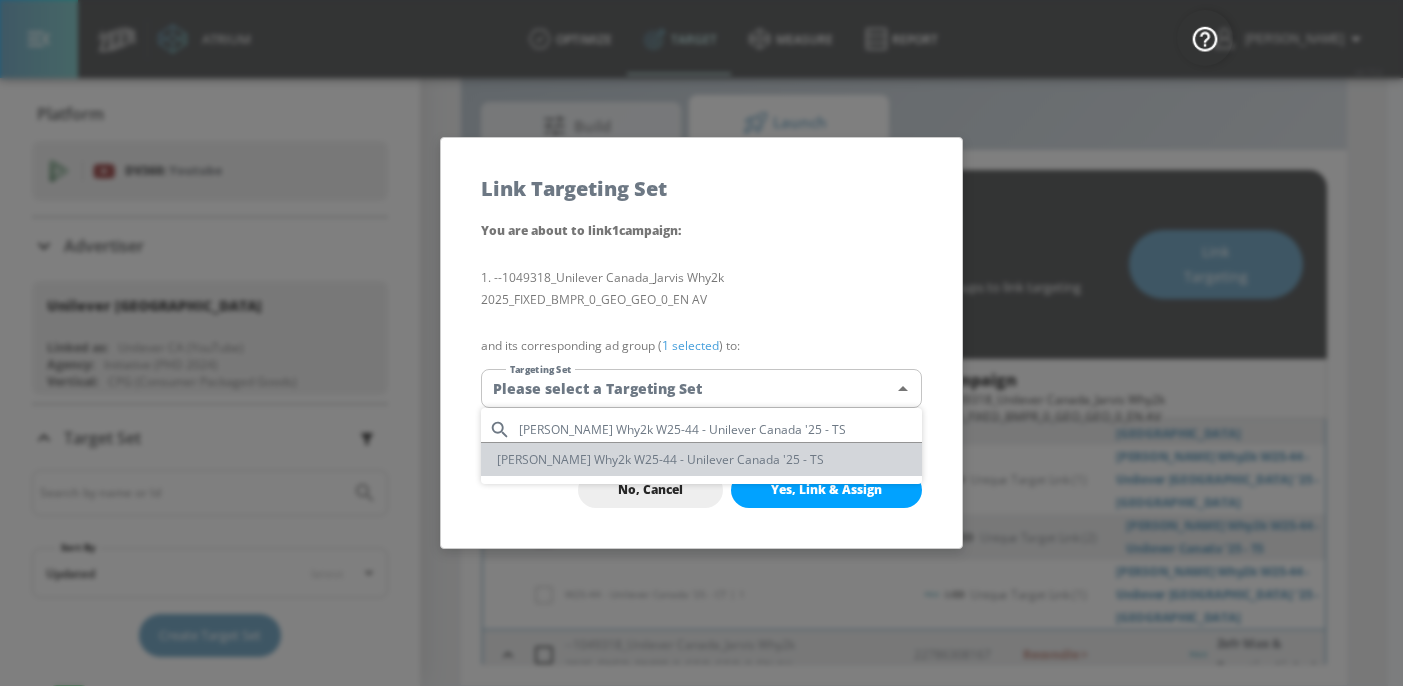 click on "[PERSON_NAME] Why2k W25-44 - Unilever Canada '25 - TS" at bounding box center [701, 459] 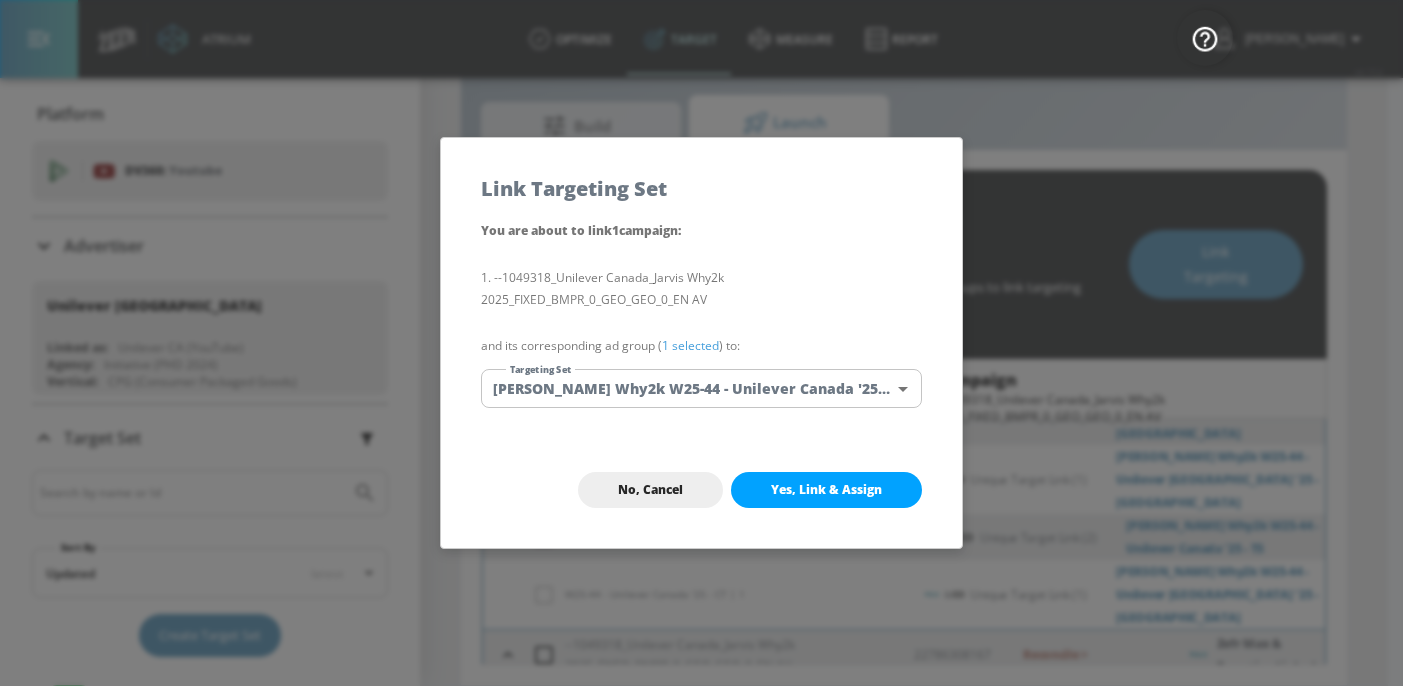 click on "Yes, Link & Assign" at bounding box center [826, 490] 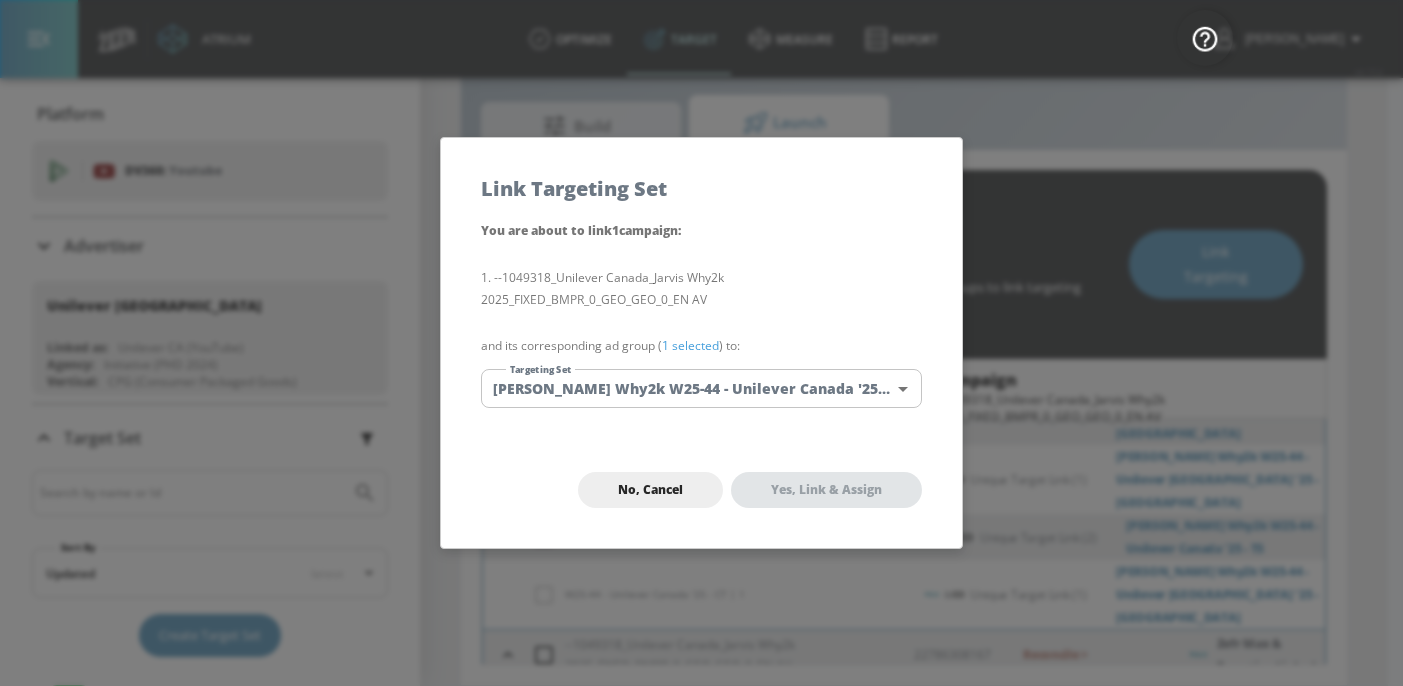 checkbox on "true" 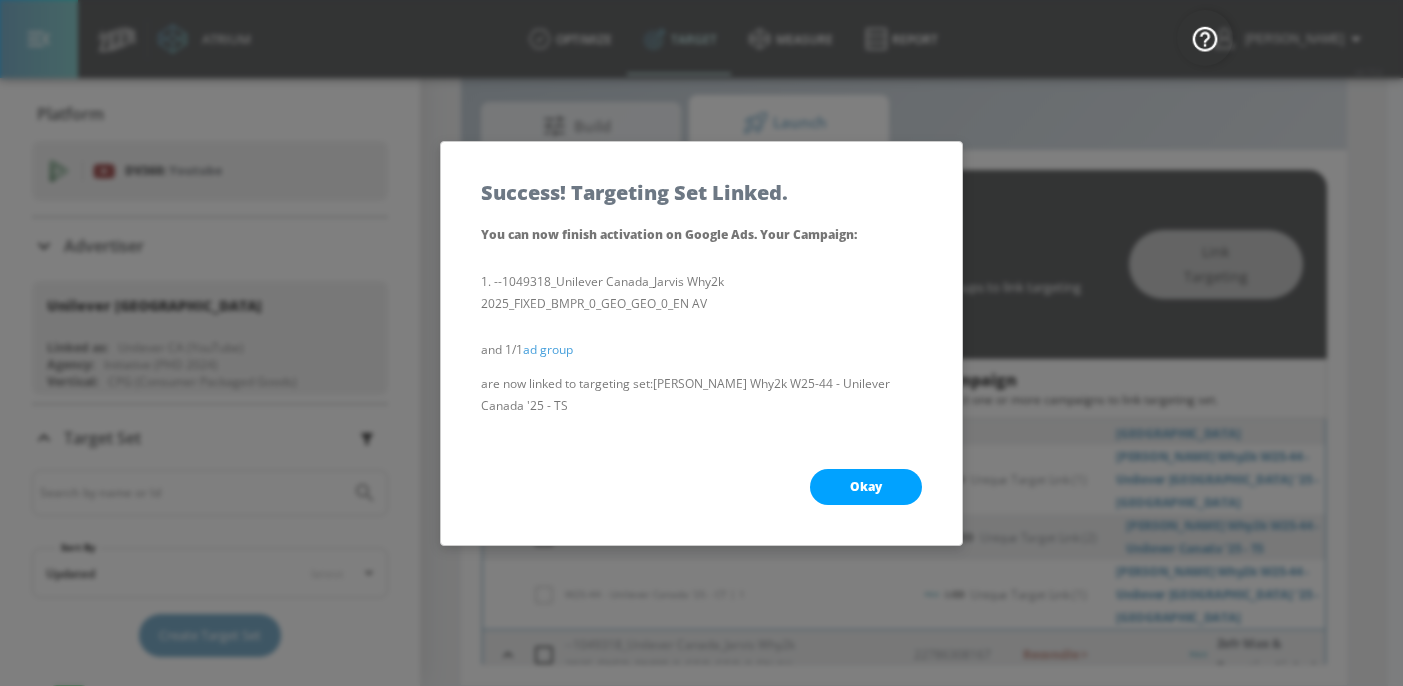 click on "Okay" at bounding box center [866, 487] 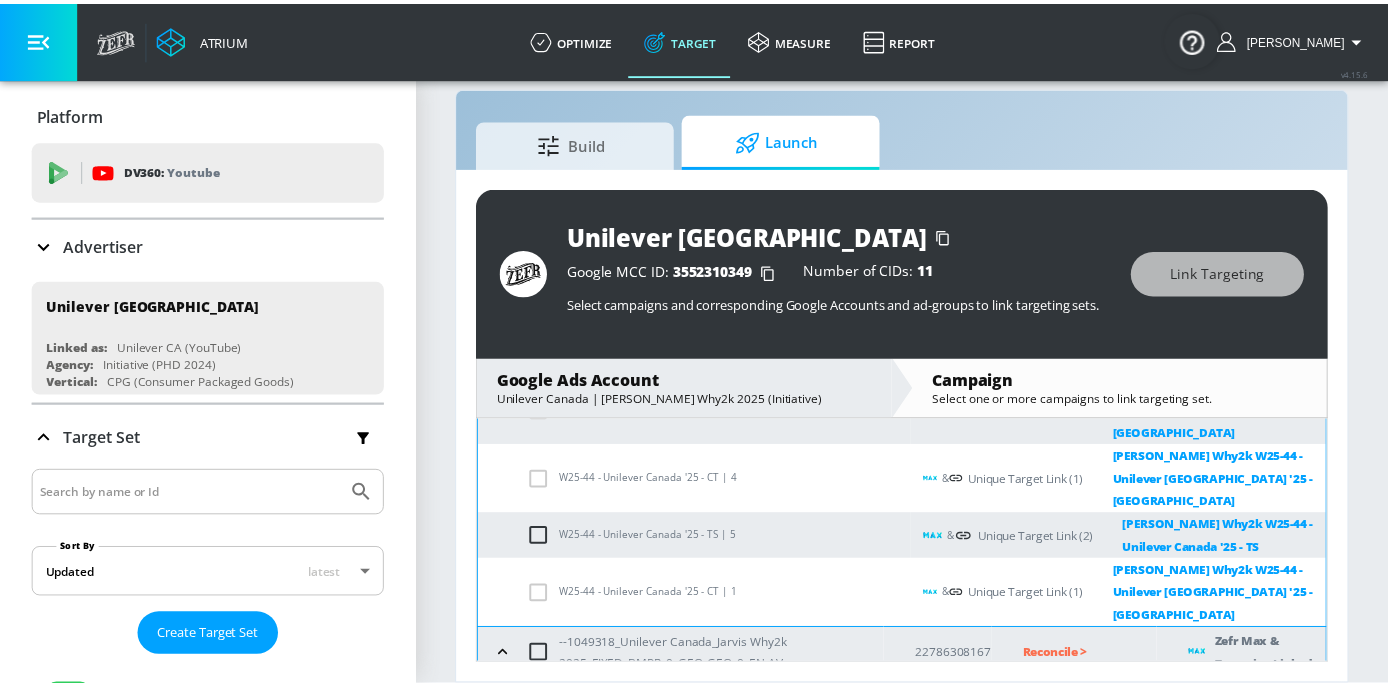 scroll, scrollTop: 29, scrollLeft: 0, axis: vertical 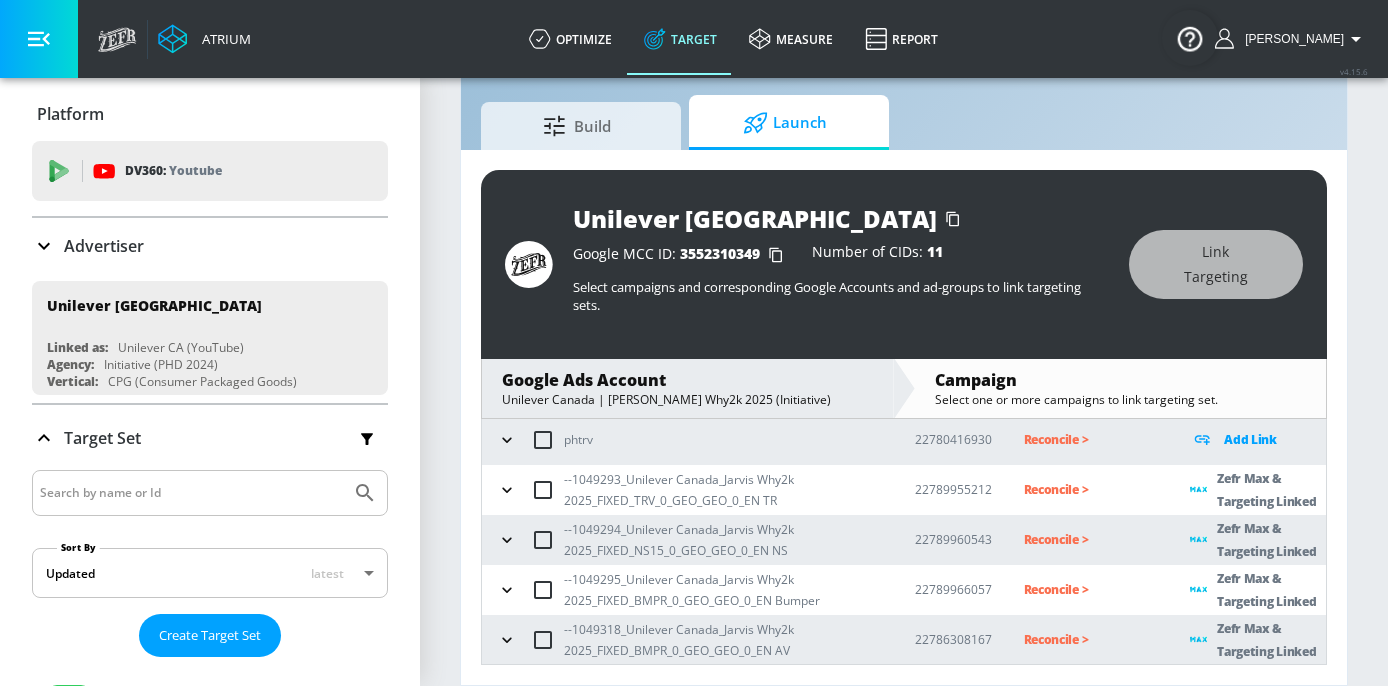 click 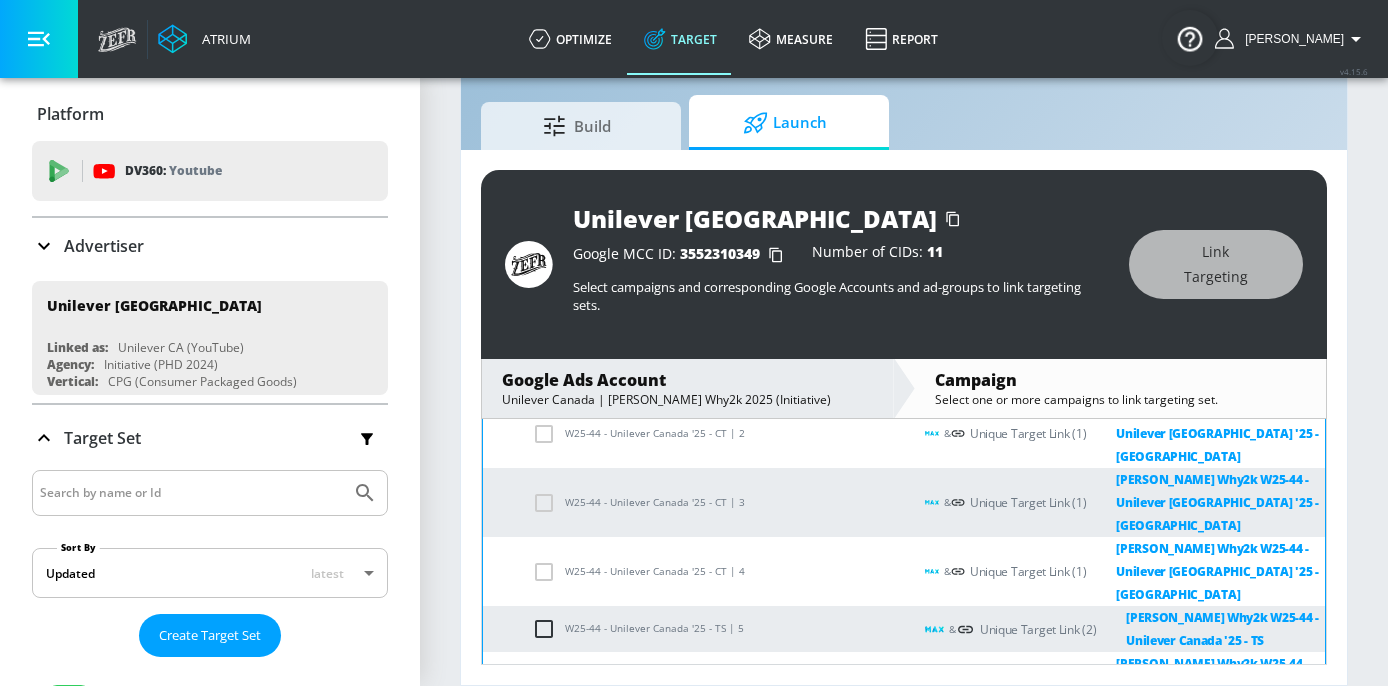 scroll, scrollTop: 475, scrollLeft: 0, axis: vertical 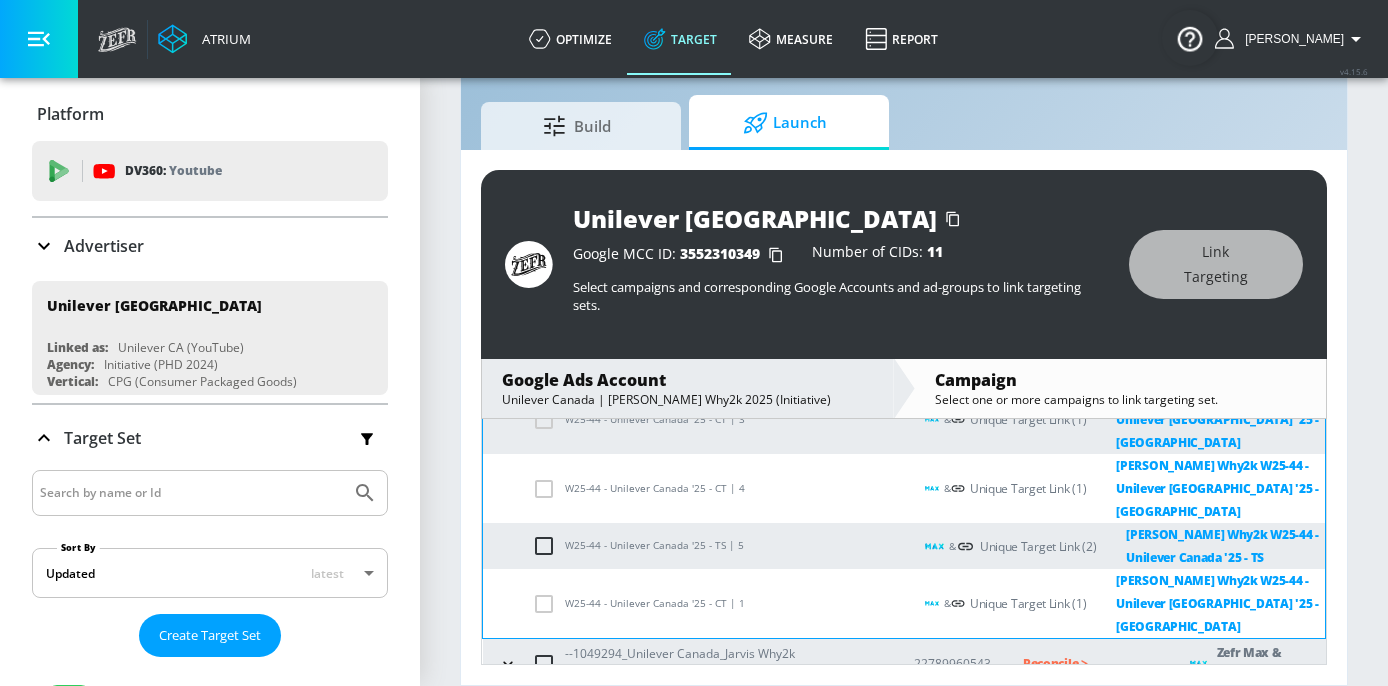click 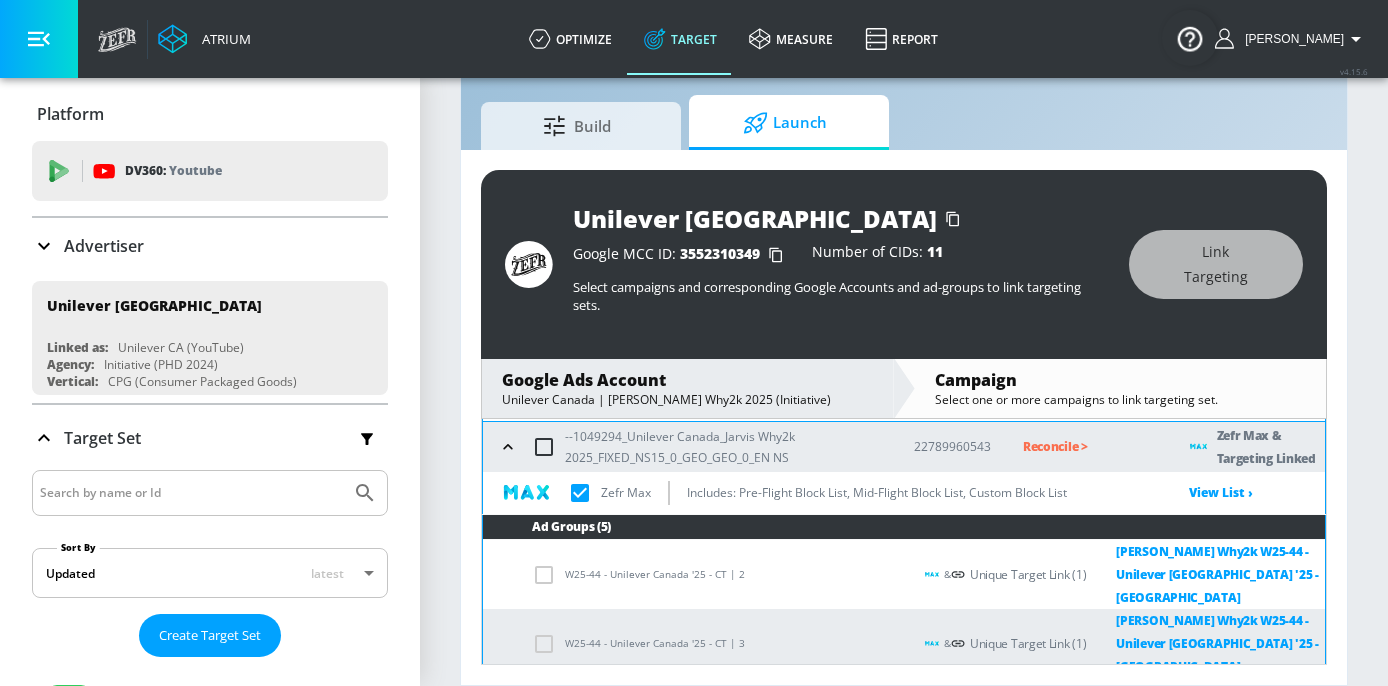 scroll, scrollTop: 807, scrollLeft: 0, axis: vertical 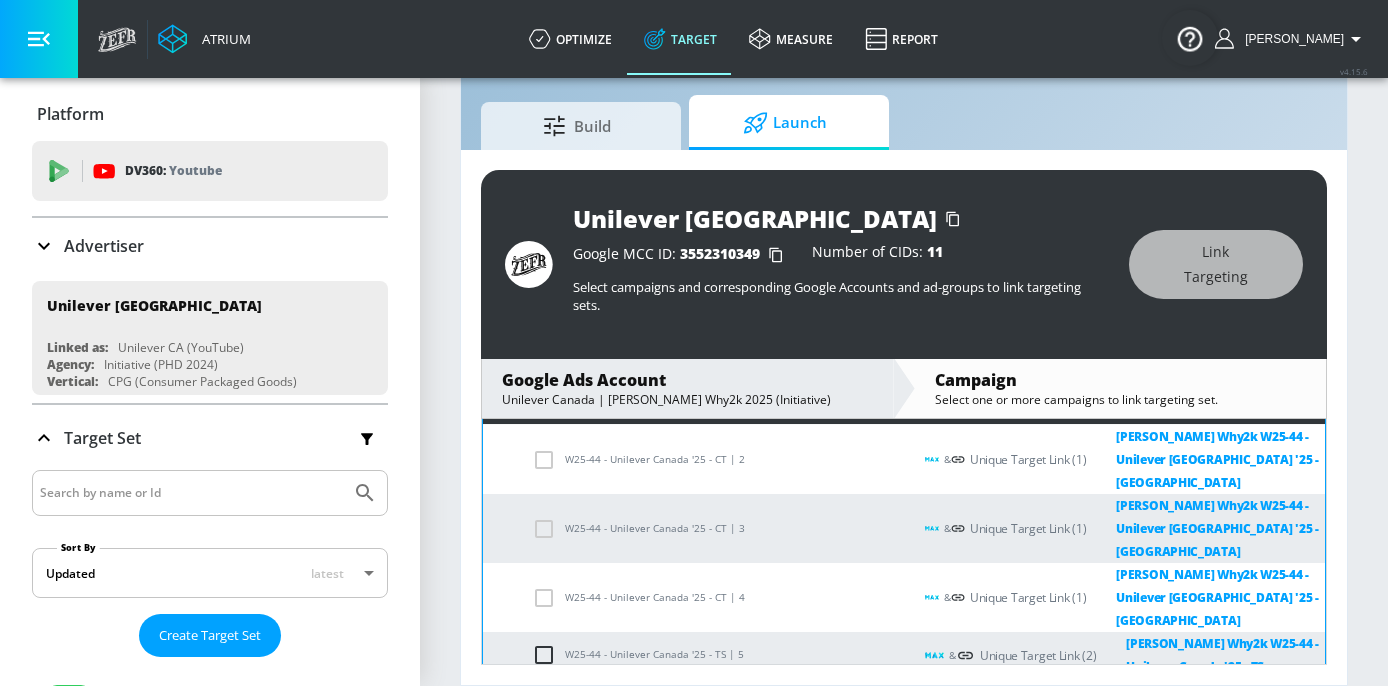 click 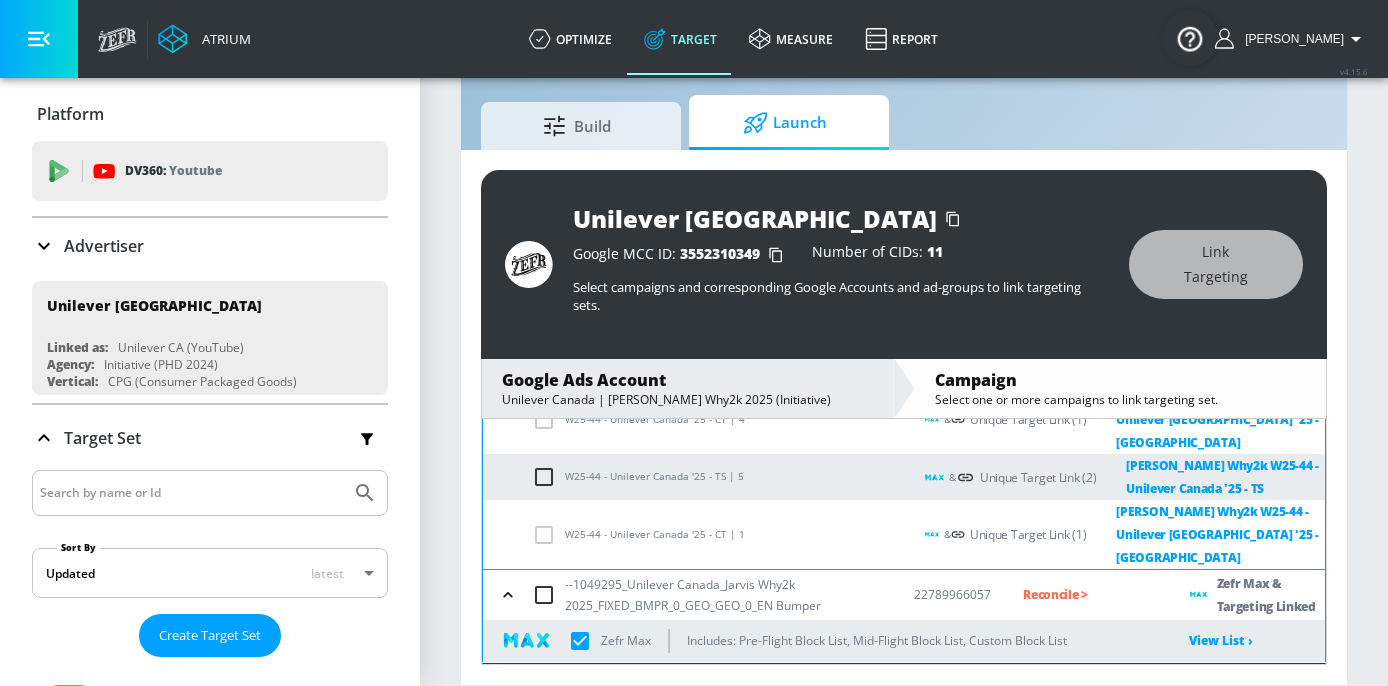 scroll, scrollTop: 1106, scrollLeft: 0, axis: vertical 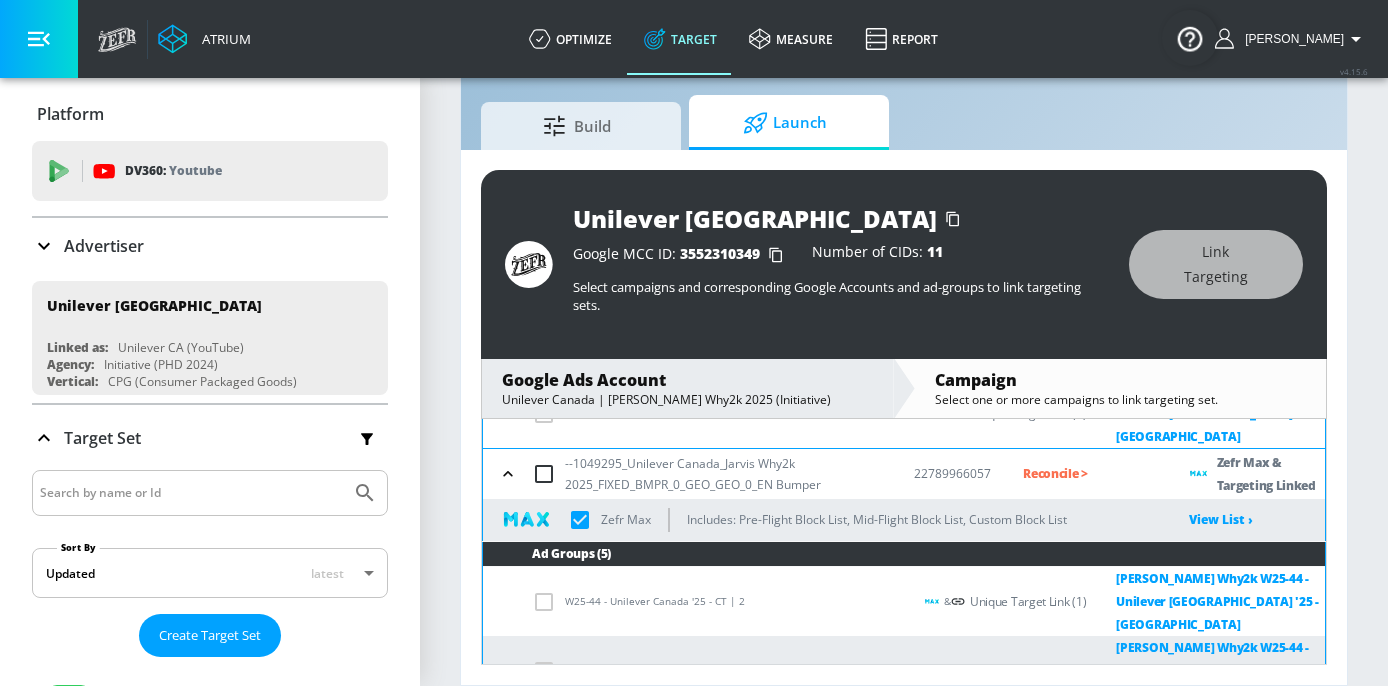 click at bounding box center (508, 915) 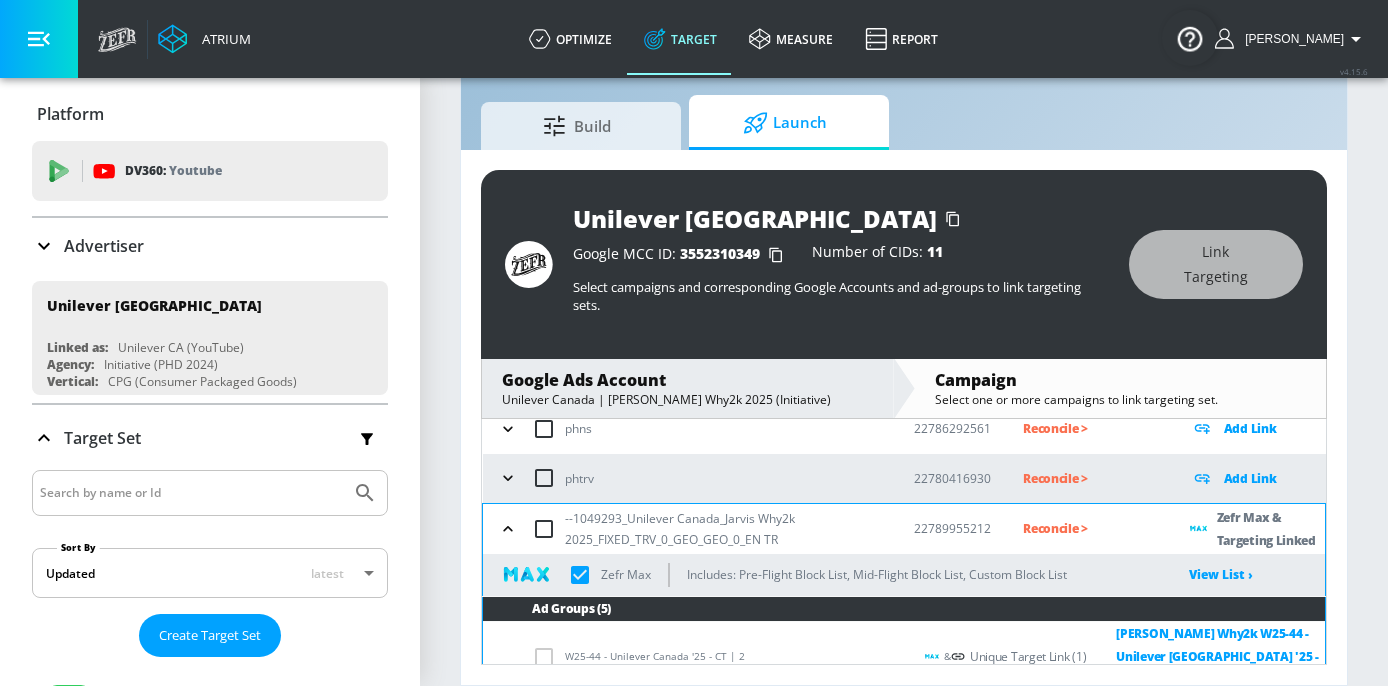 scroll, scrollTop: 165, scrollLeft: 0, axis: vertical 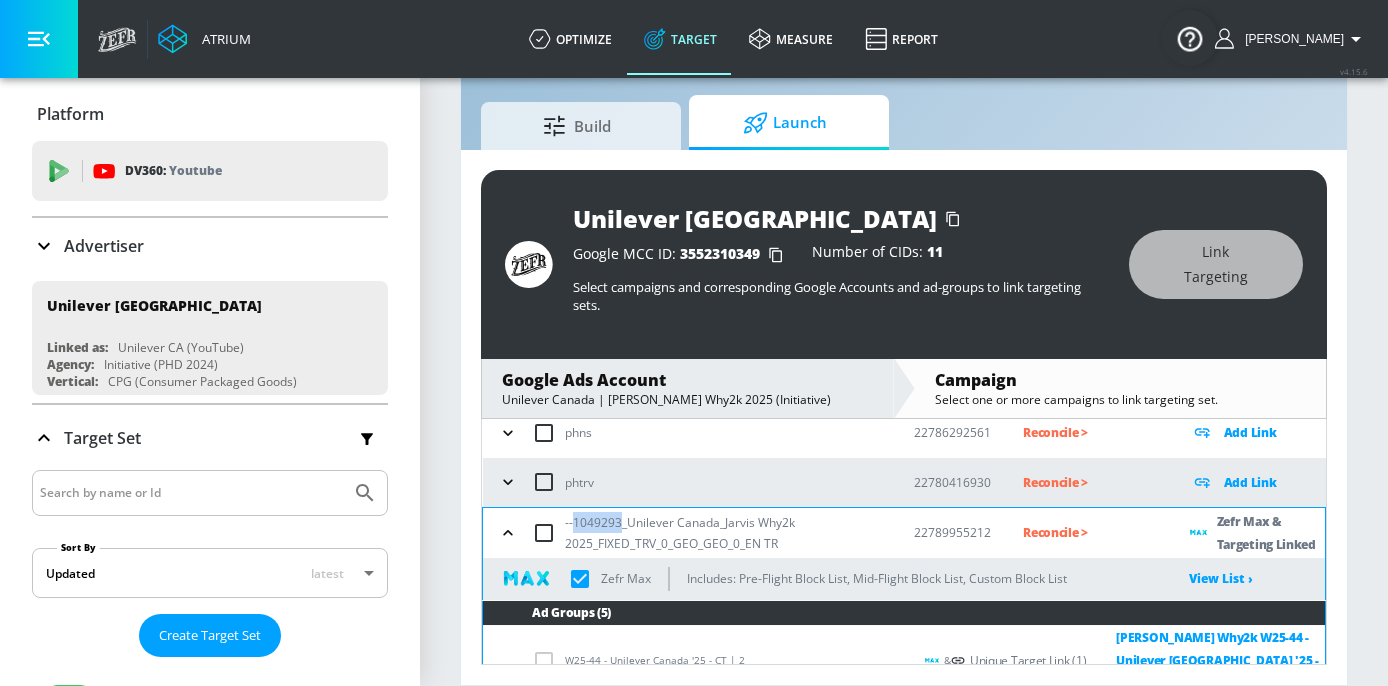 drag, startPoint x: 622, startPoint y: 523, endPoint x: 575, endPoint y: 525, distance: 47.042534 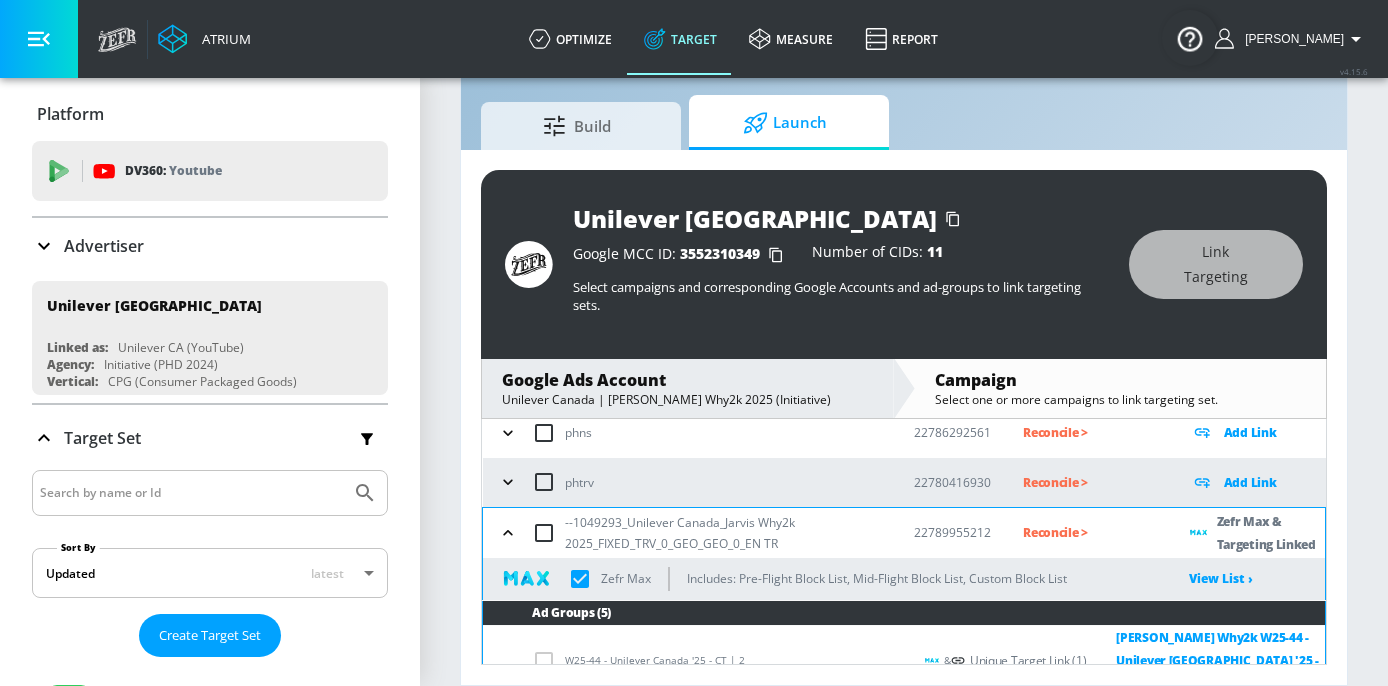 click on "Reconcile >" at bounding box center (1090, 532) 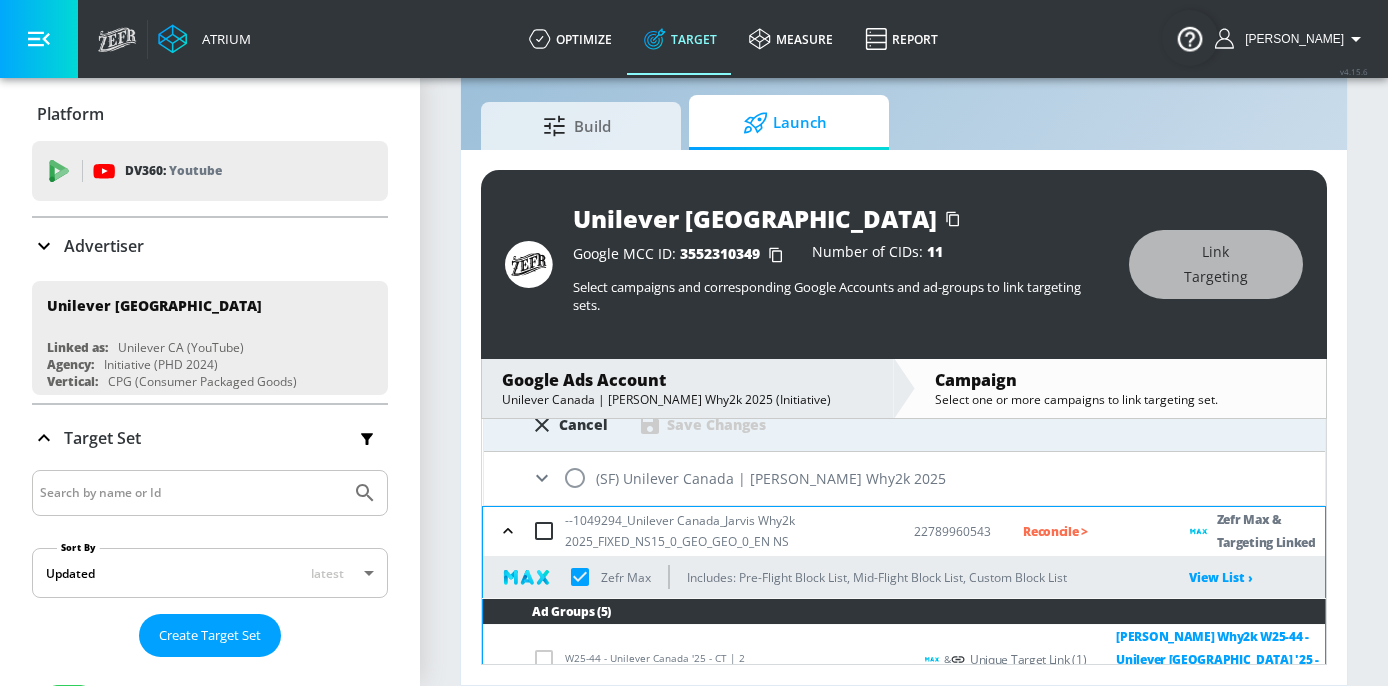 scroll, scrollTop: 326, scrollLeft: 0, axis: vertical 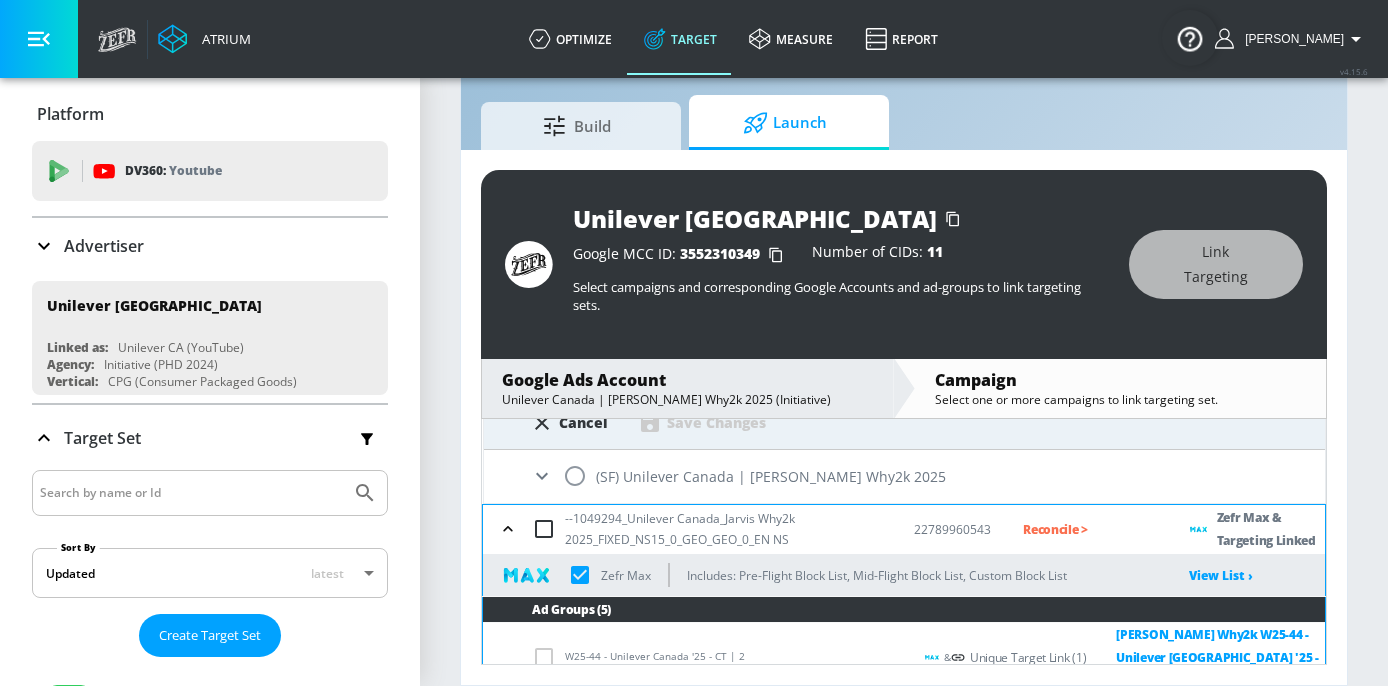 click at bounding box center (575, 476) 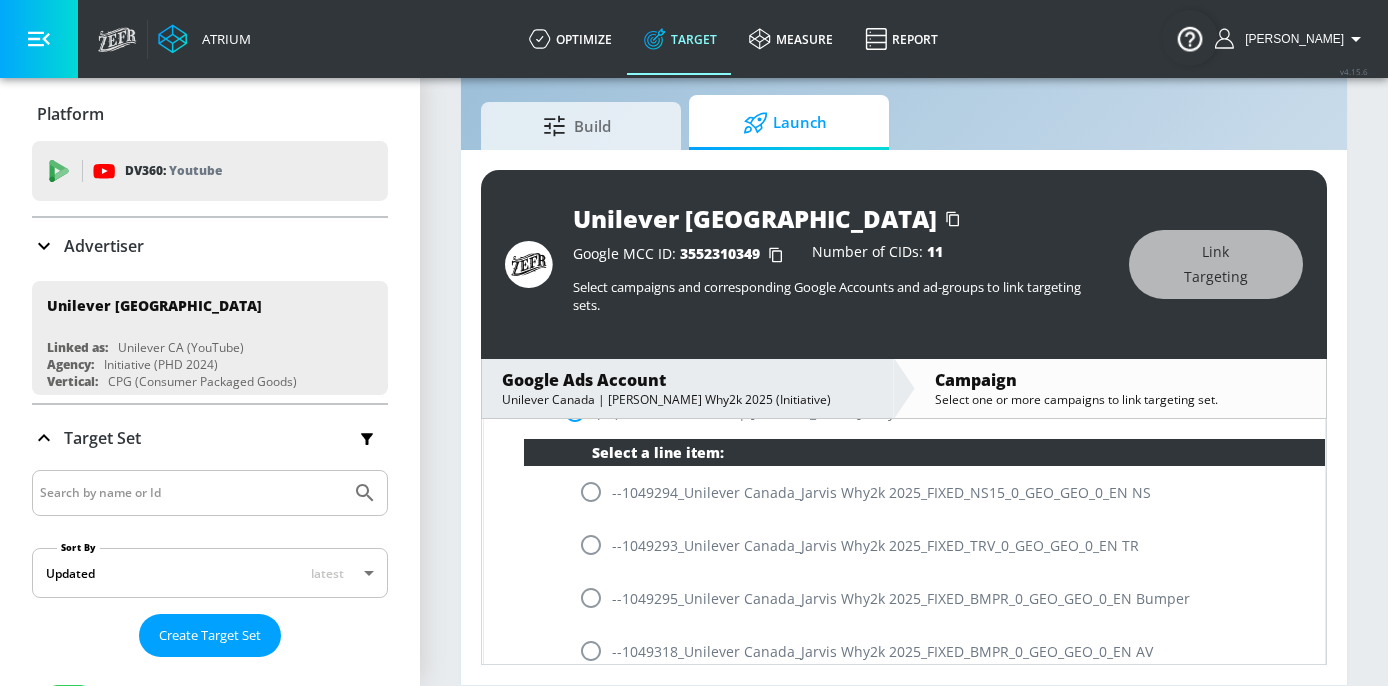 scroll, scrollTop: 394, scrollLeft: 0, axis: vertical 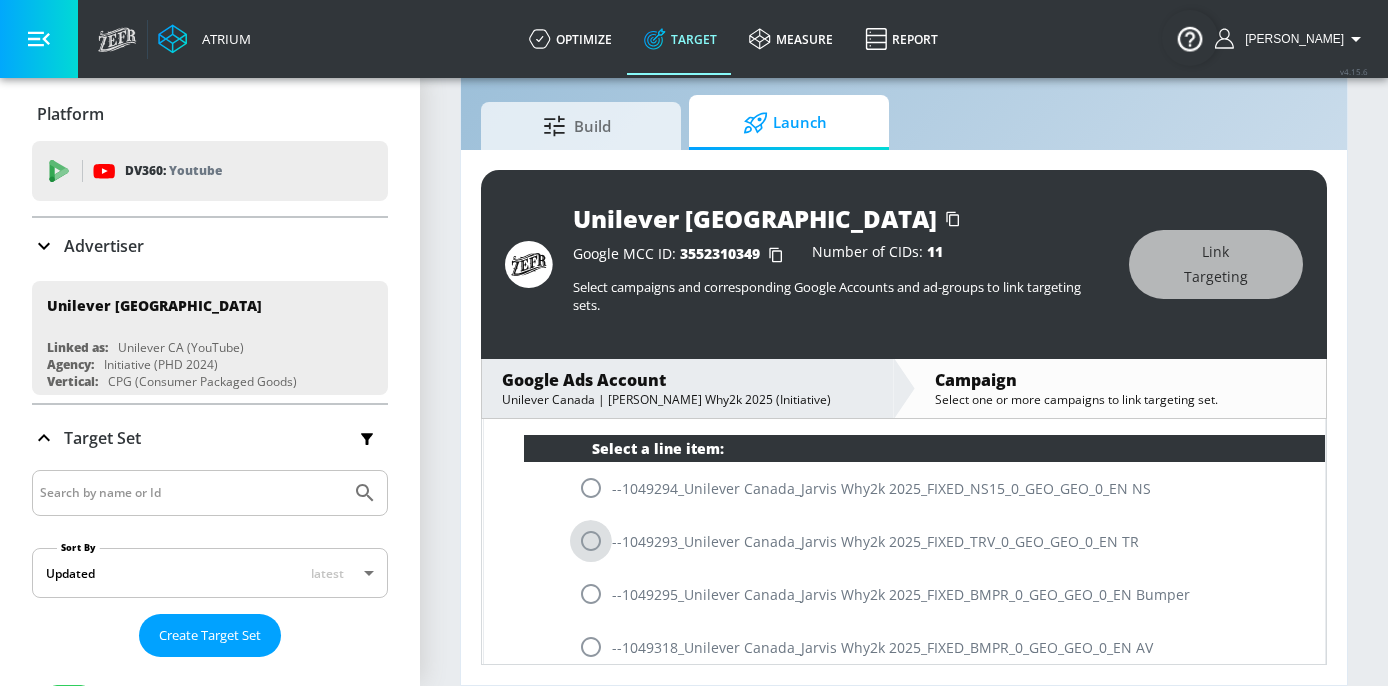 click at bounding box center [591, 541] 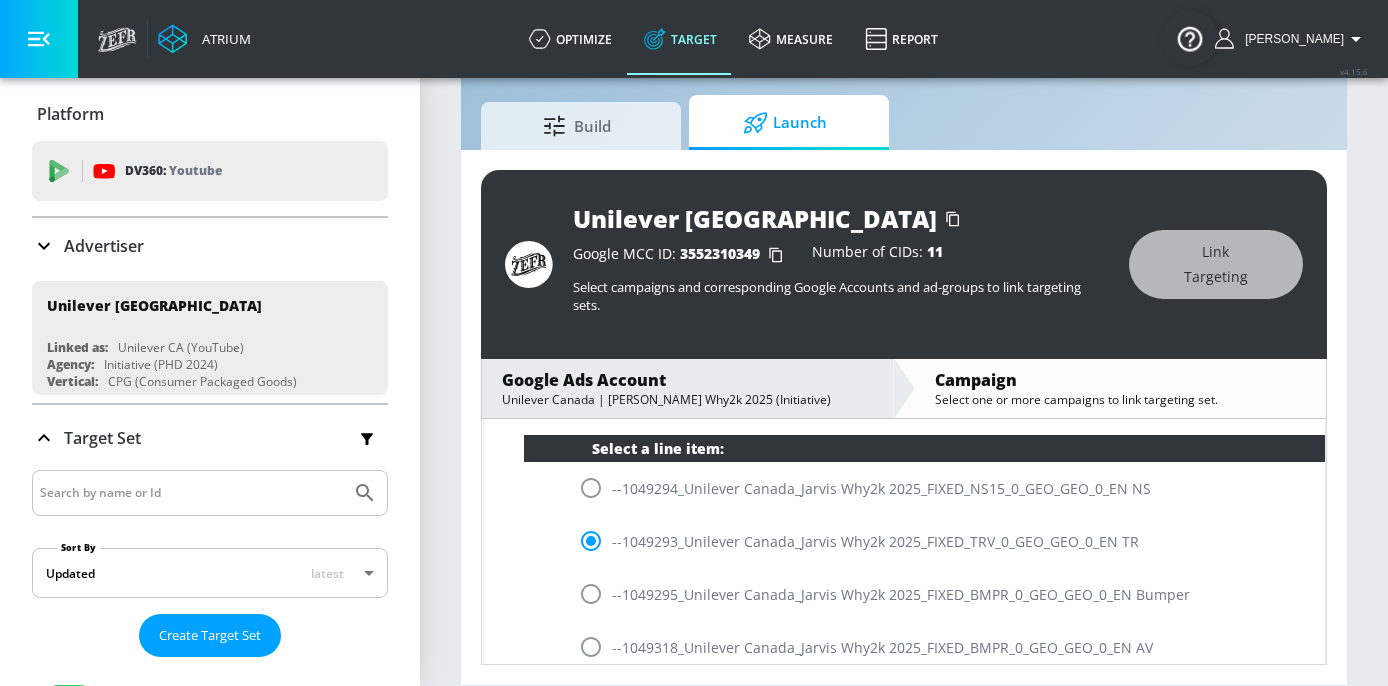 scroll, scrollTop: 186, scrollLeft: 0, axis: vertical 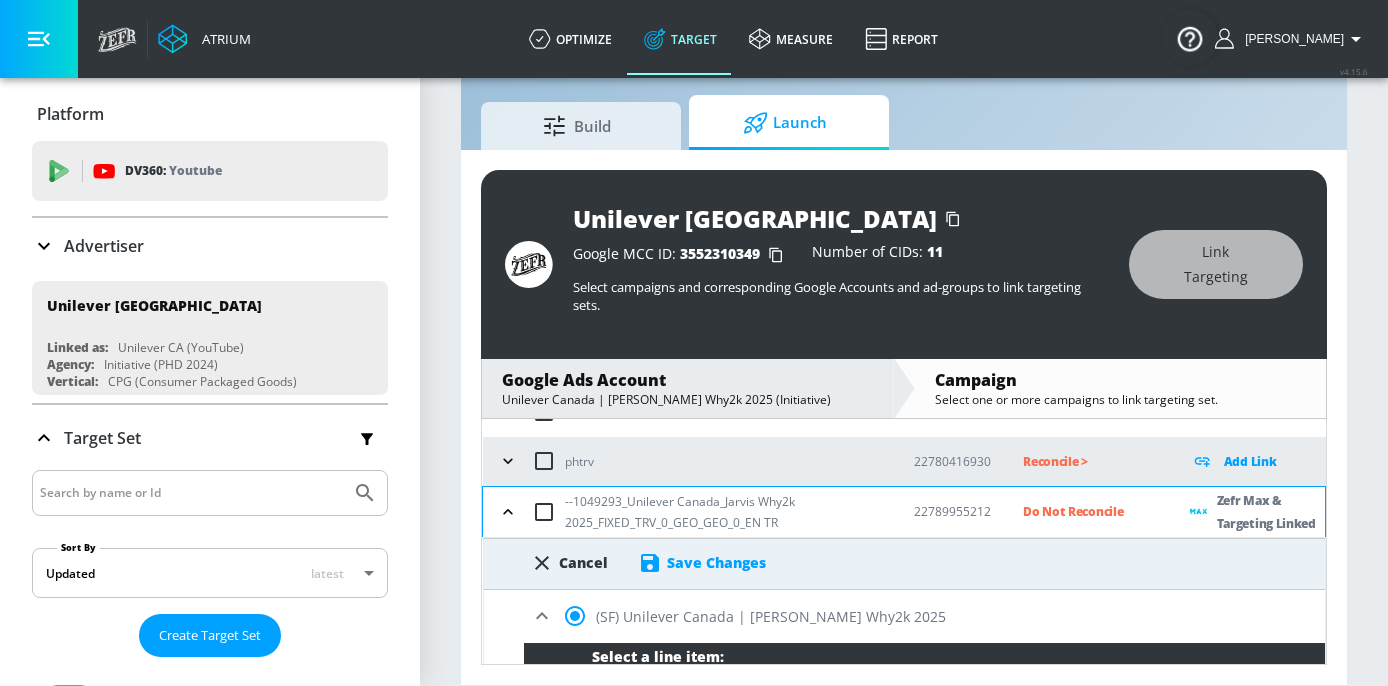 click on "Save Changes" at bounding box center [716, 562] 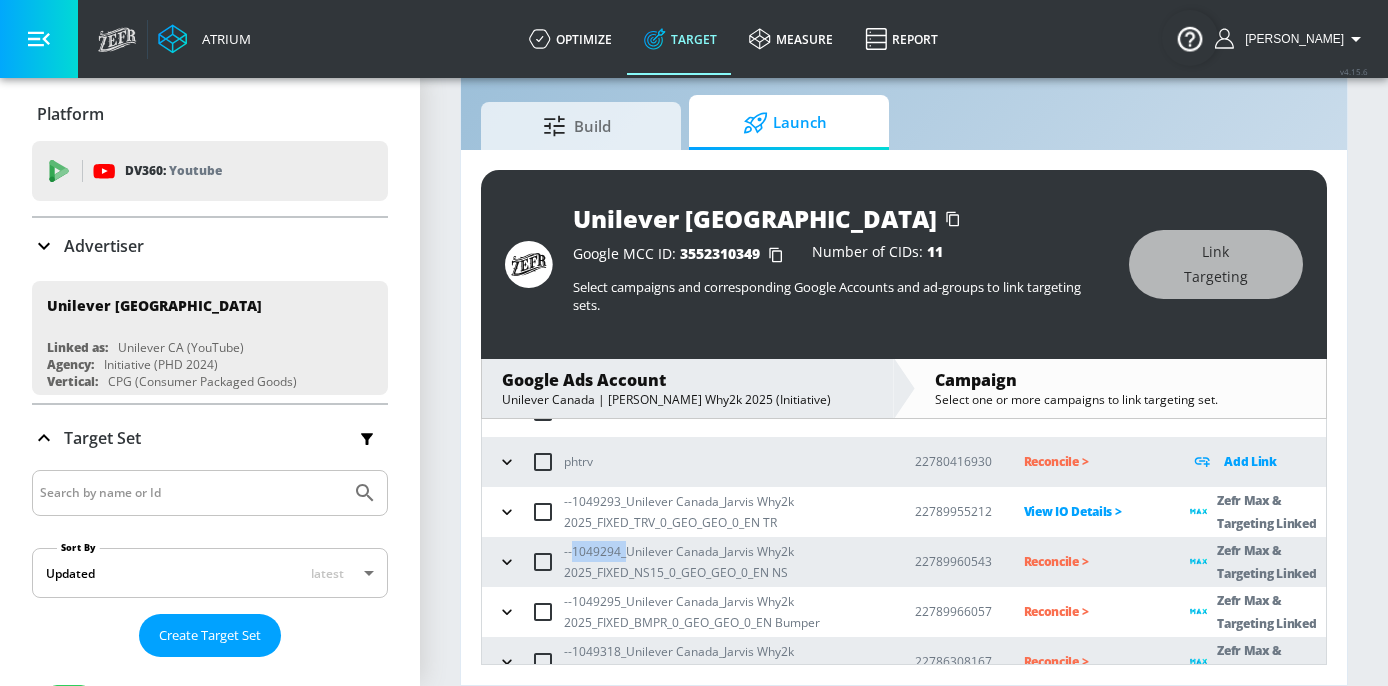 drag, startPoint x: 622, startPoint y: 554, endPoint x: 575, endPoint y: 555, distance: 47.010635 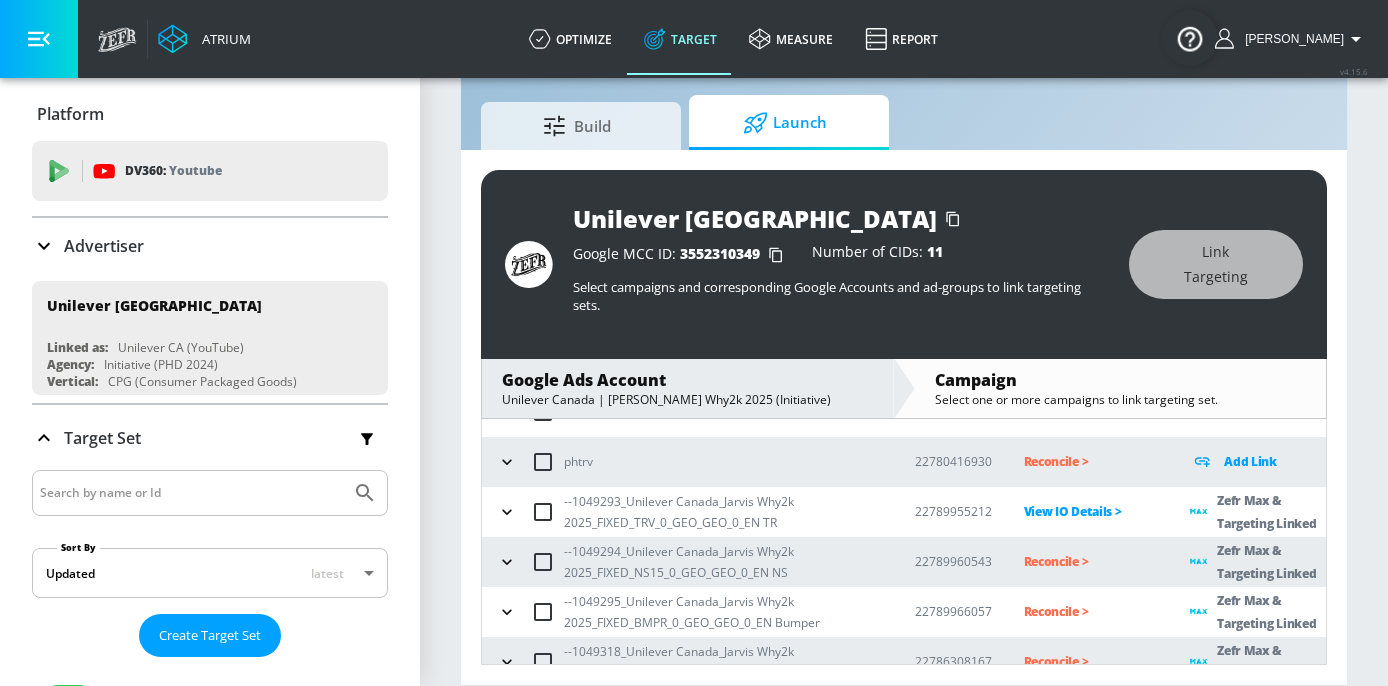 click on "Reconcile >" at bounding box center (1091, 561) 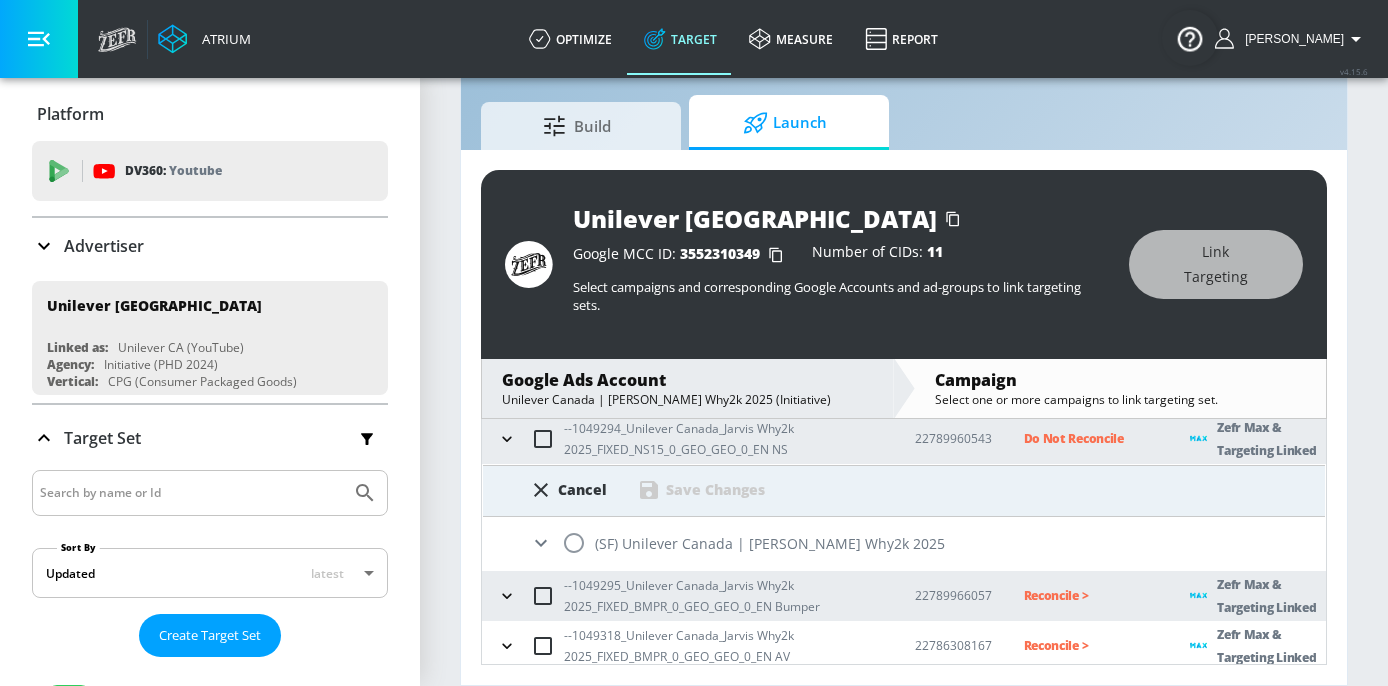scroll, scrollTop: 315, scrollLeft: 0, axis: vertical 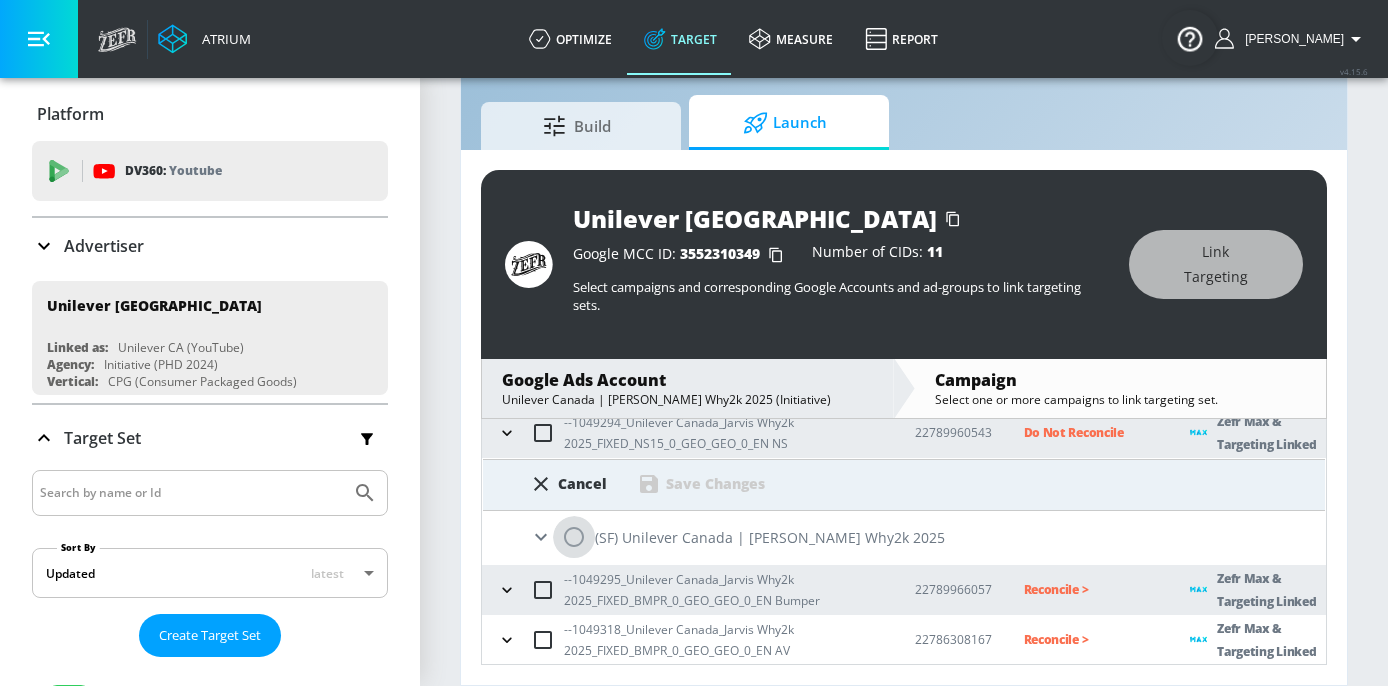 click at bounding box center (574, 537) 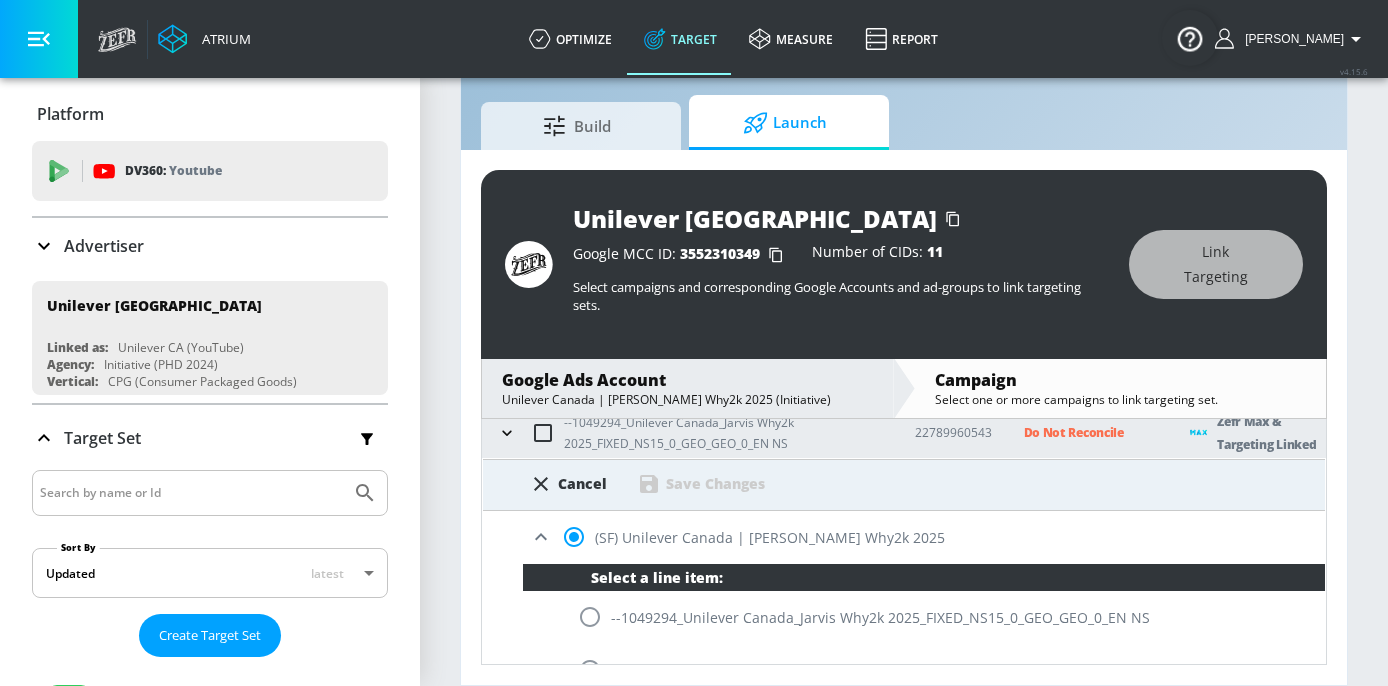 click at bounding box center [590, 617] 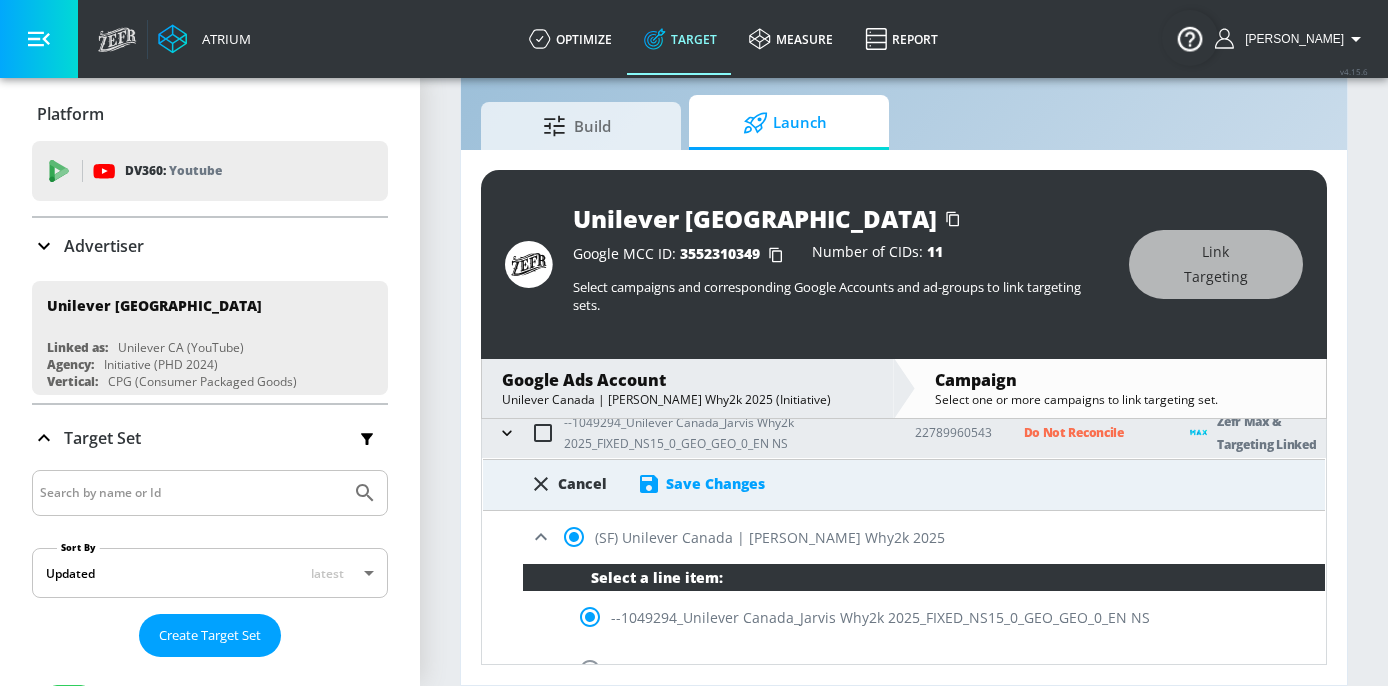 click on "Save Changes" at bounding box center [715, 483] 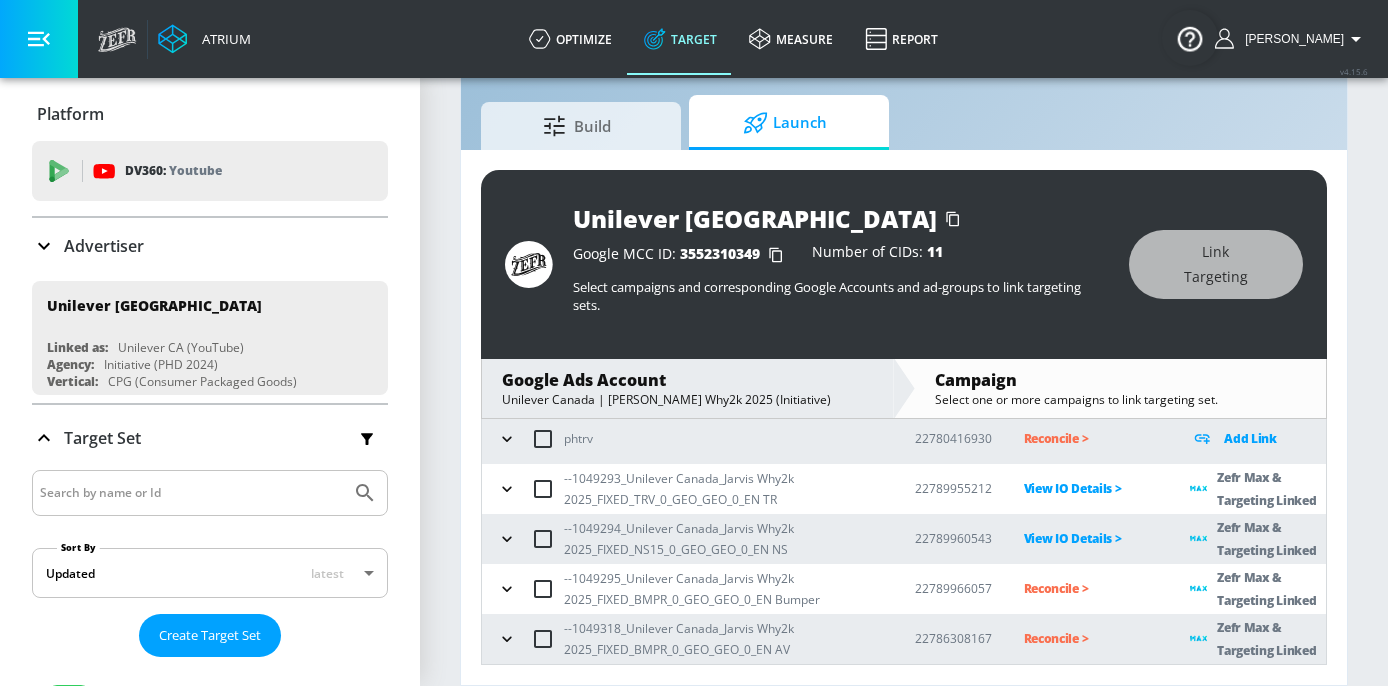scroll, scrollTop: 208, scrollLeft: 0, axis: vertical 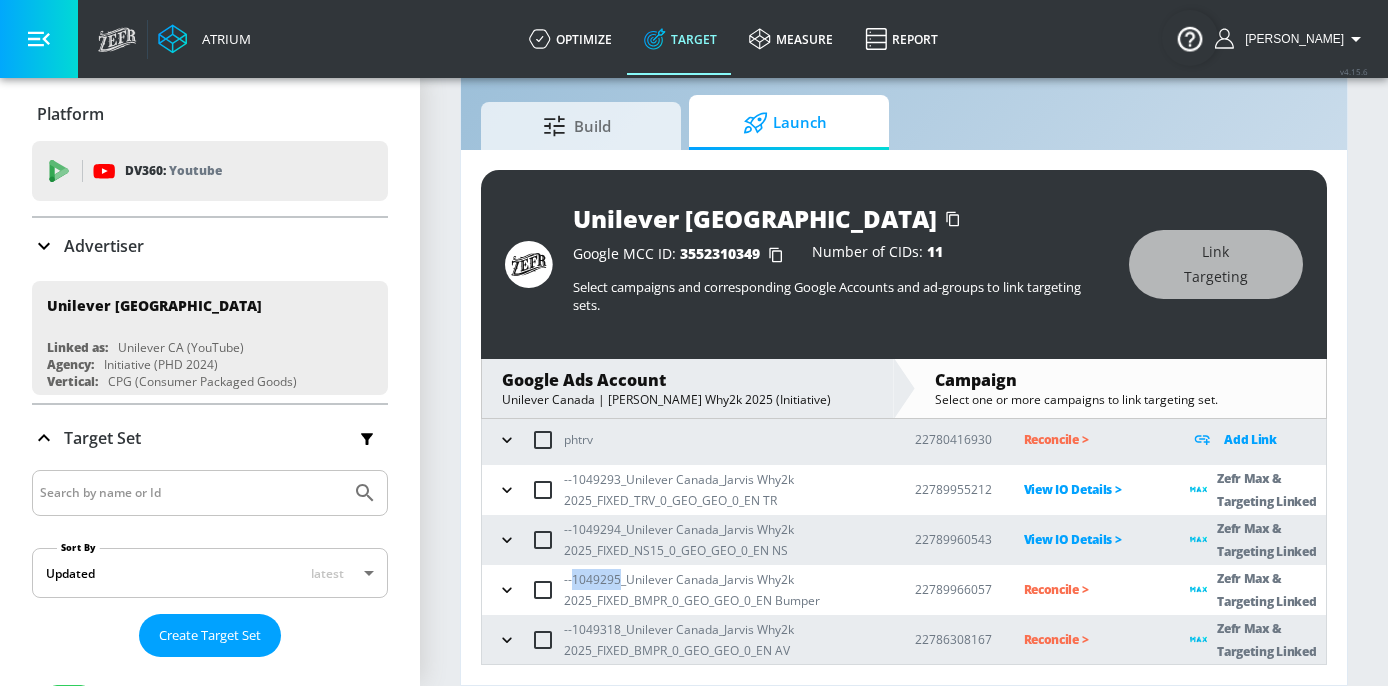 drag, startPoint x: 622, startPoint y: 583, endPoint x: 573, endPoint y: 582, distance: 49.010204 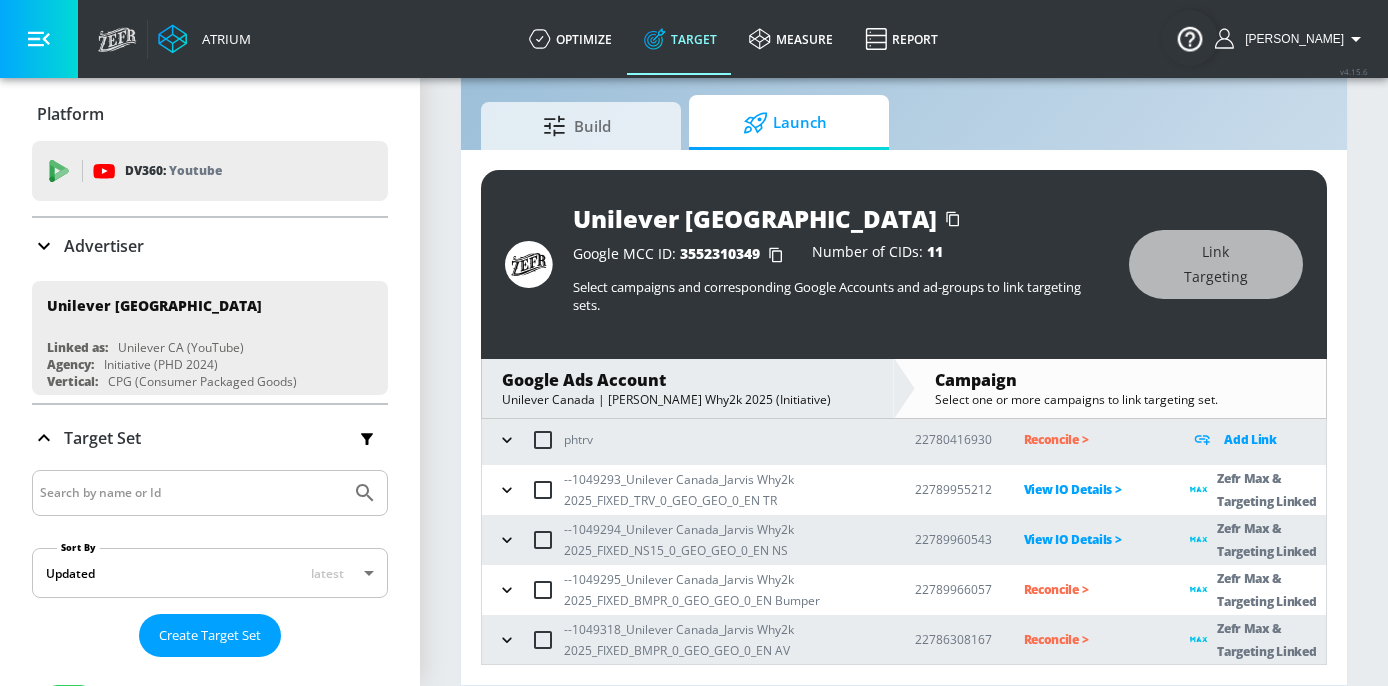 click on "Reconcile >" at bounding box center (1091, 589) 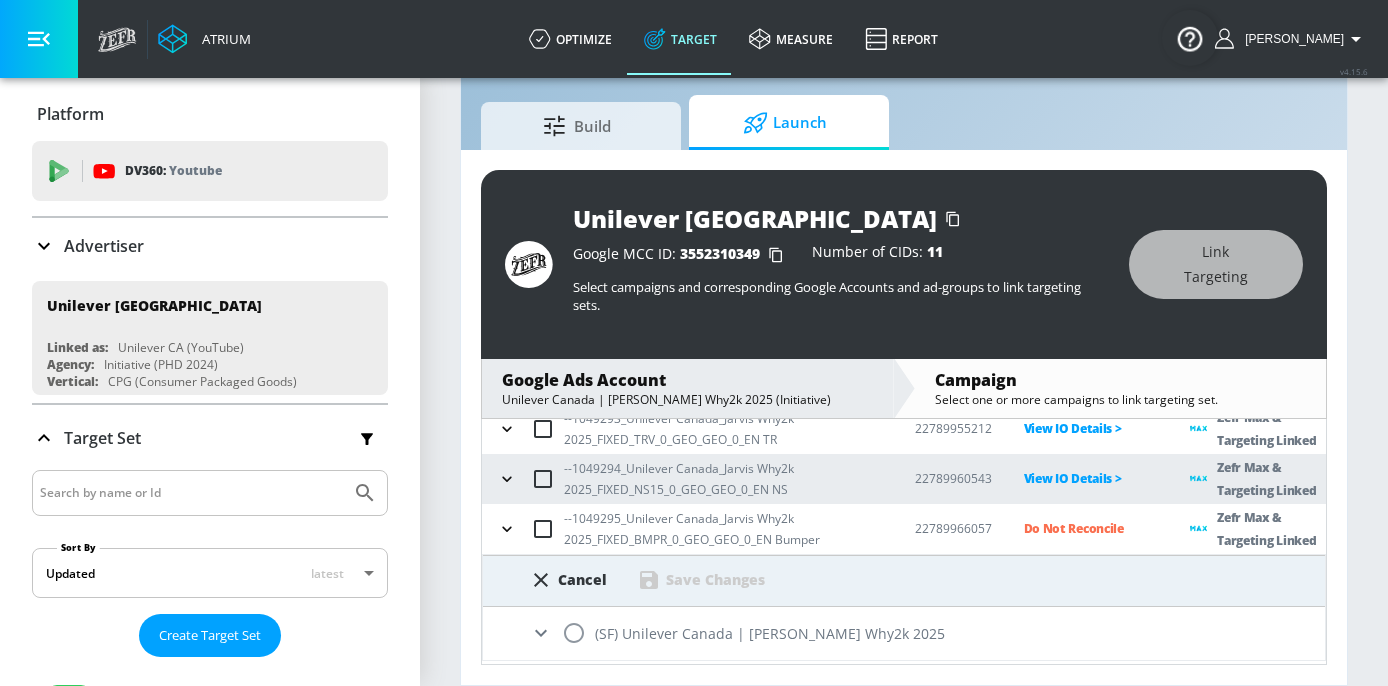 scroll, scrollTop: 290, scrollLeft: 0, axis: vertical 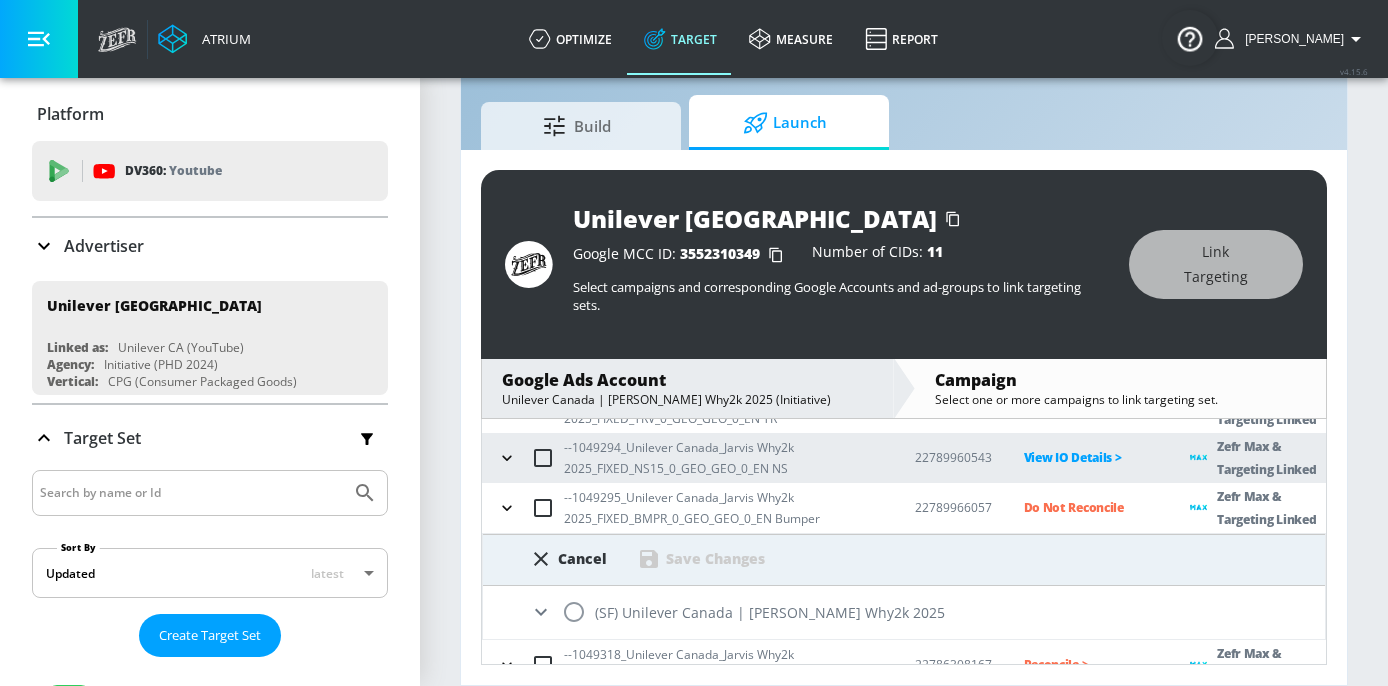 click at bounding box center [574, 612] 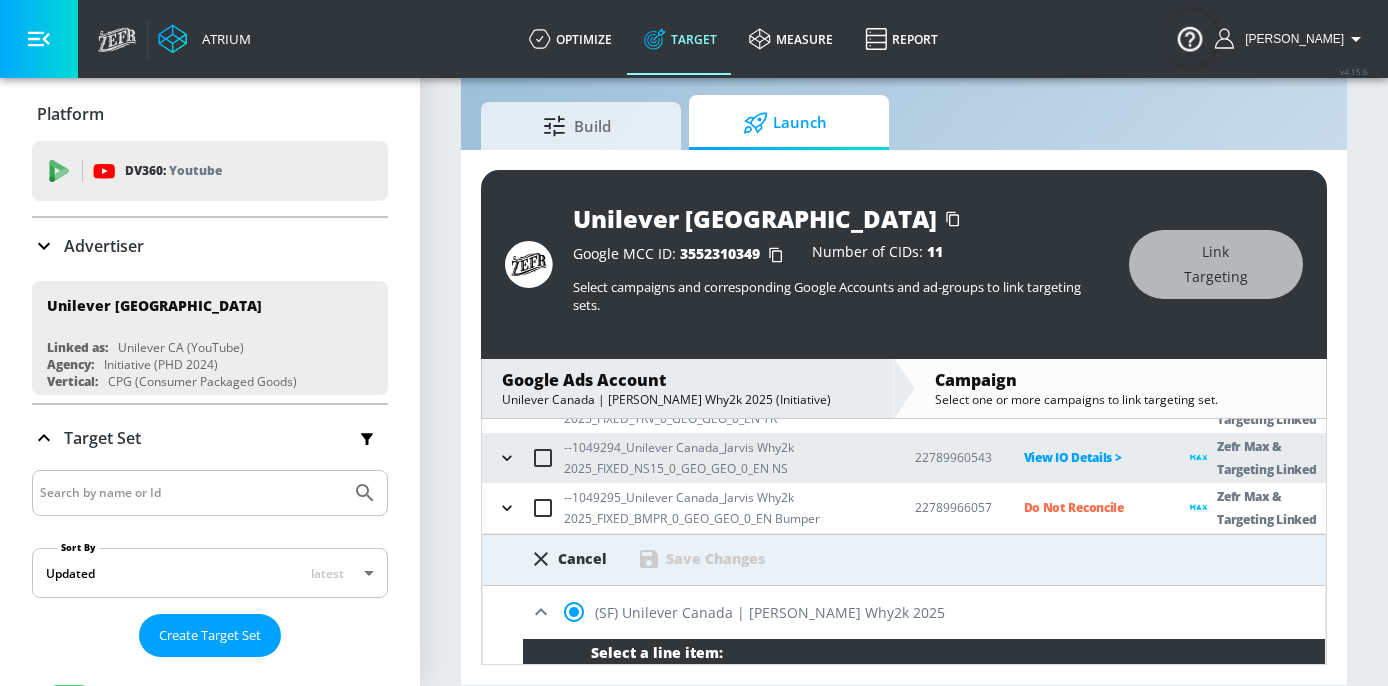 scroll, scrollTop: 547, scrollLeft: 0, axis: vertical 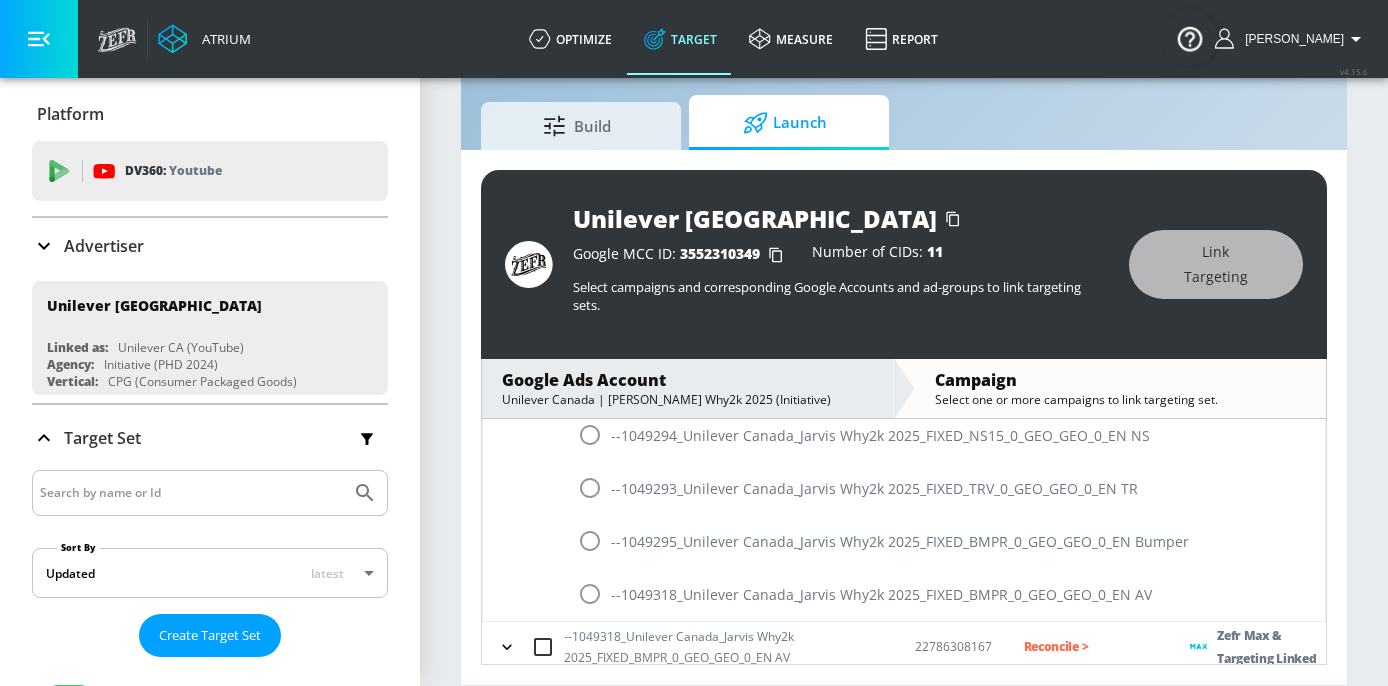 click at bounding box center [590, 541] 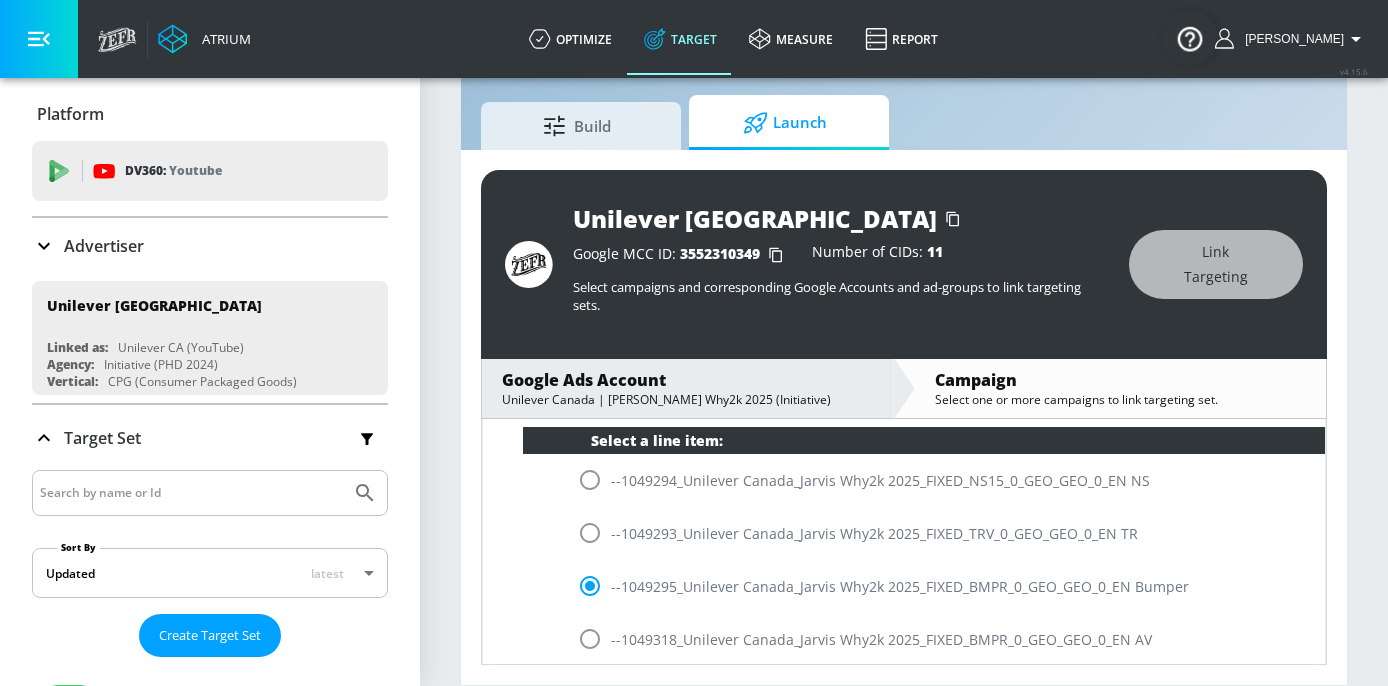 scroll, scrollTop: 384, scrollLeft: 0, axis: vertical 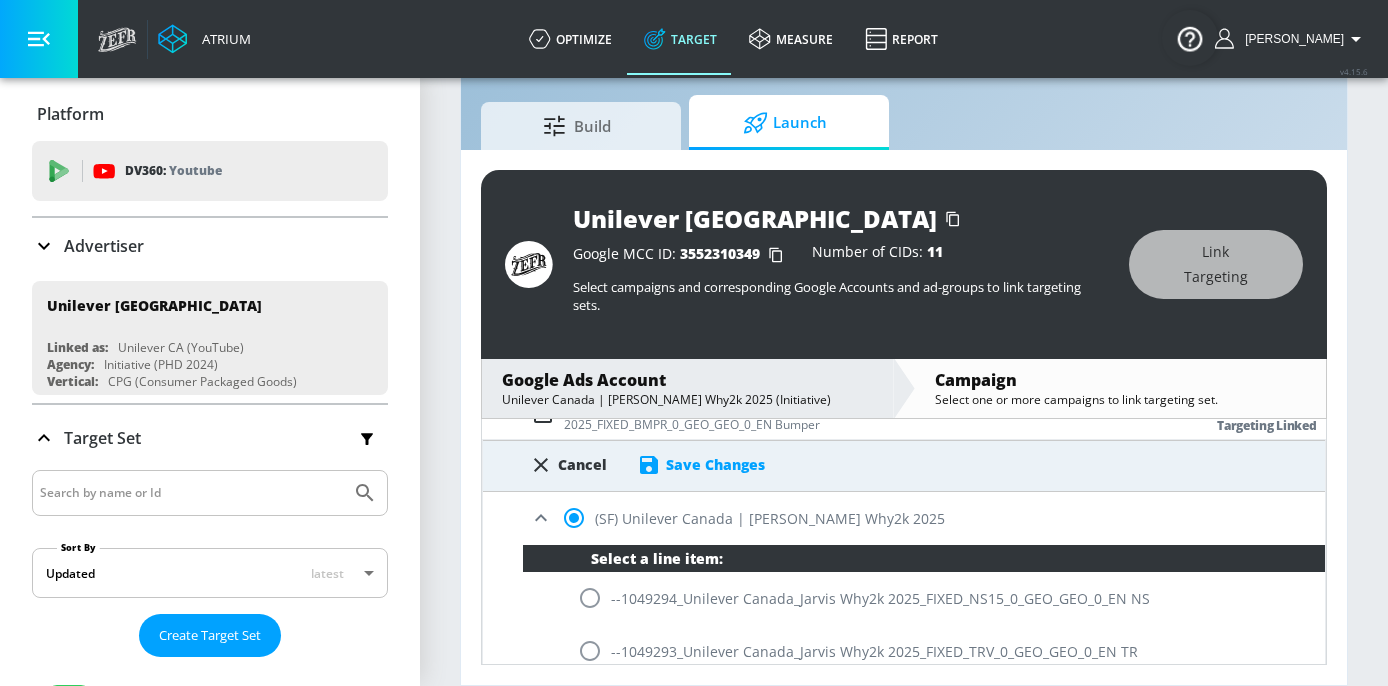 click on "Save Changes" at bounding box center (715, 464) 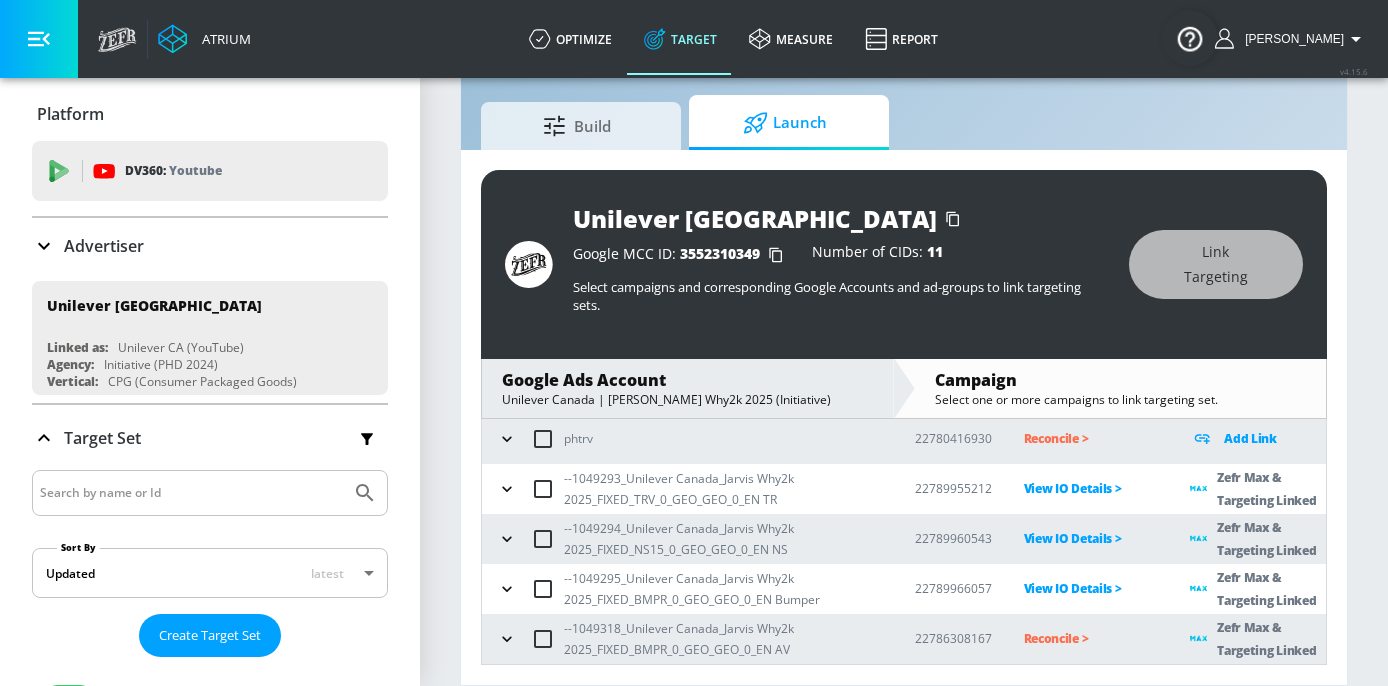 scroll, scrollTop: 208, scrollLeft: 0, axis: vertical 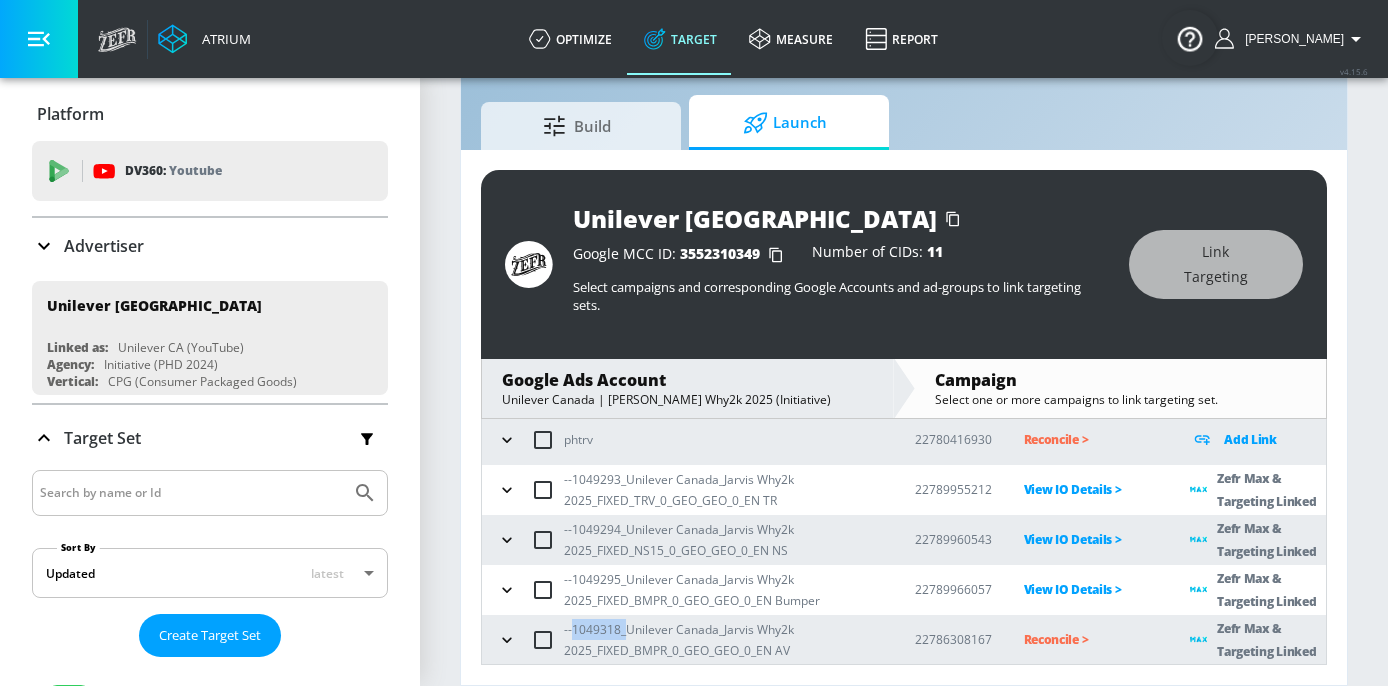 drag, startPoint x: 624, startPoint y: 633, endPoint x: 573, endPoint y: 636, distance: 51.088158 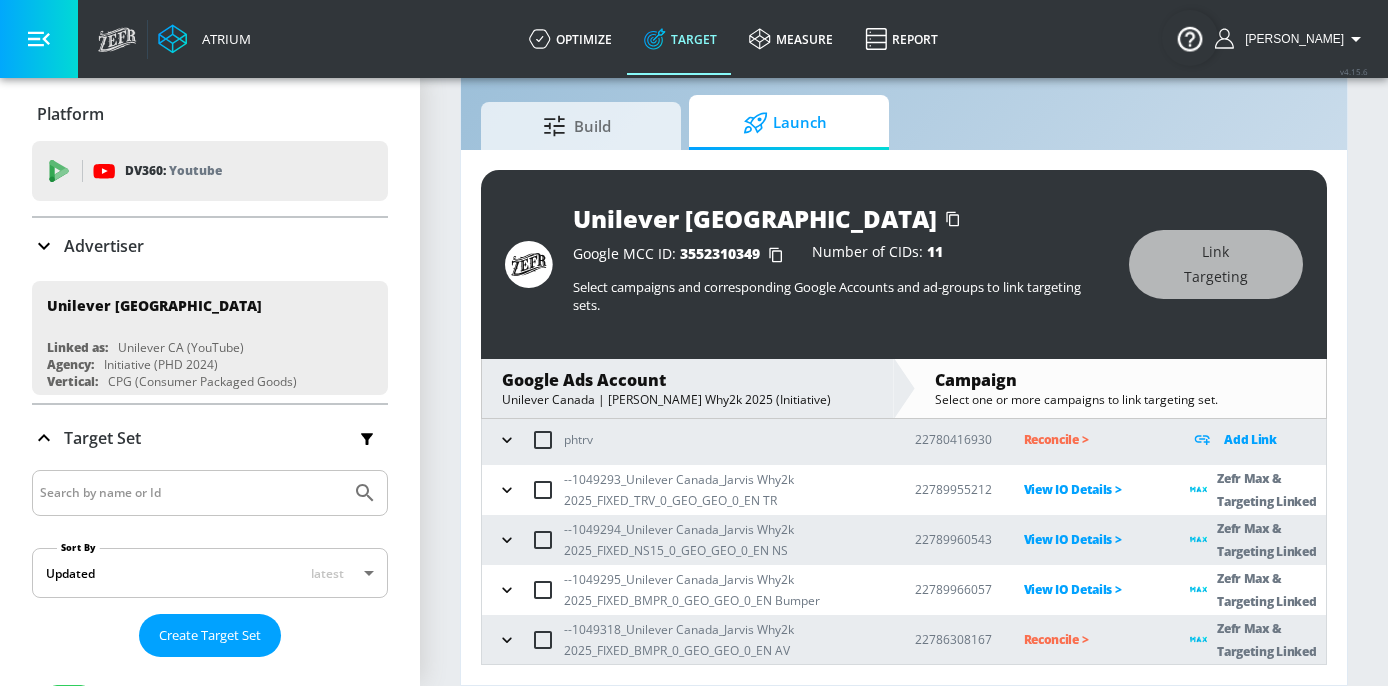 click on "Reconcile >" at bounding box center (1091, 639) 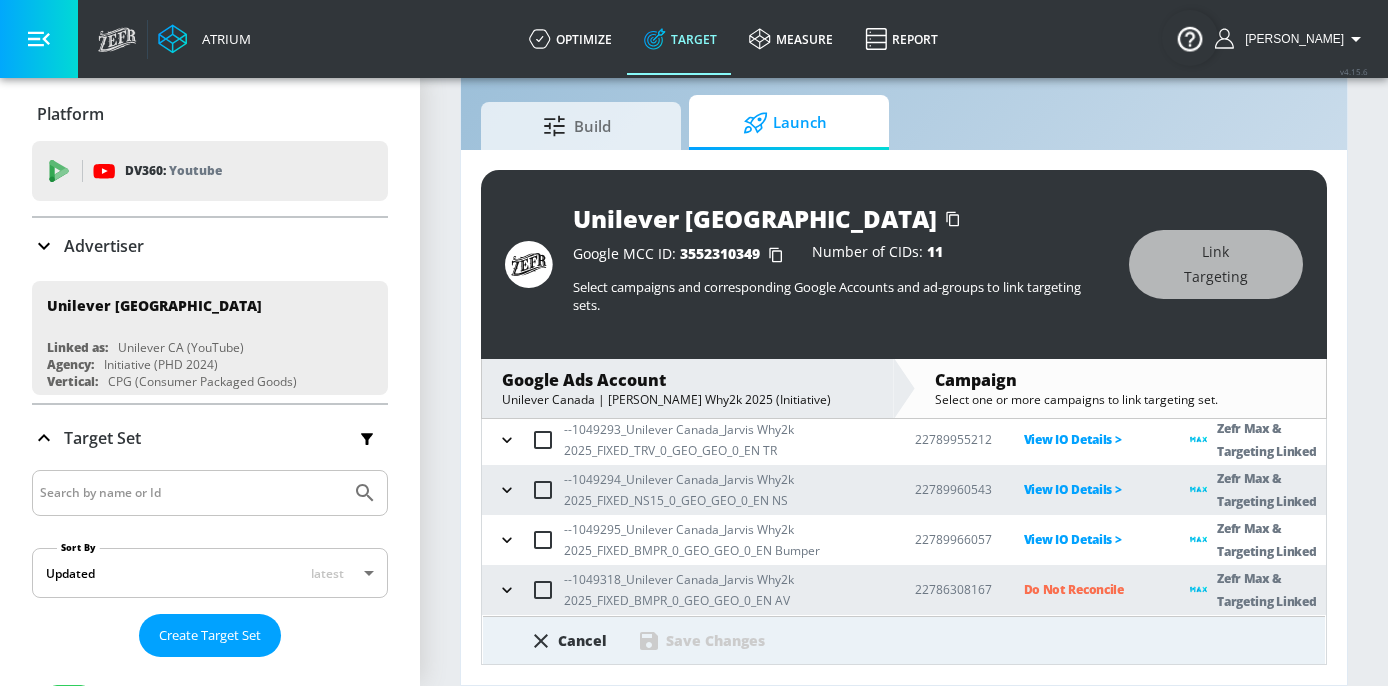 scroll, scrollTop: 315, scrollLeft: 0, axis: vertical 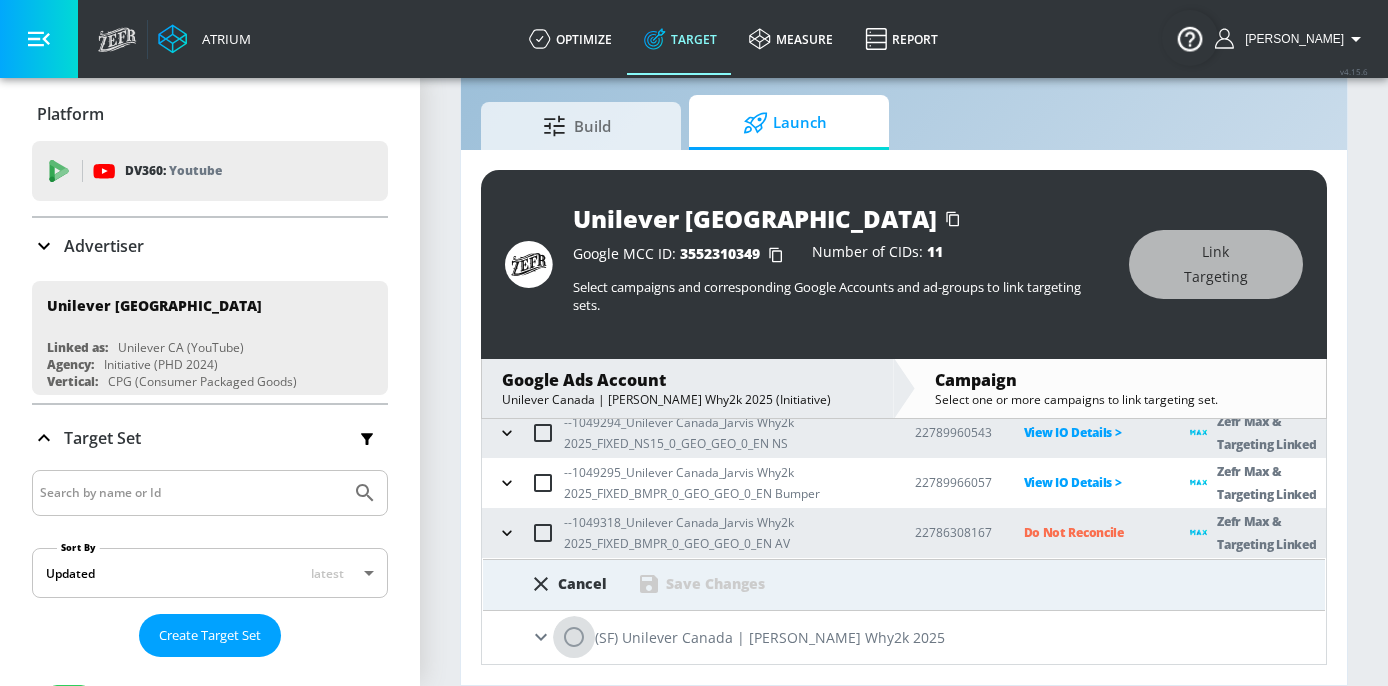 click at bounding box center (574, 637) 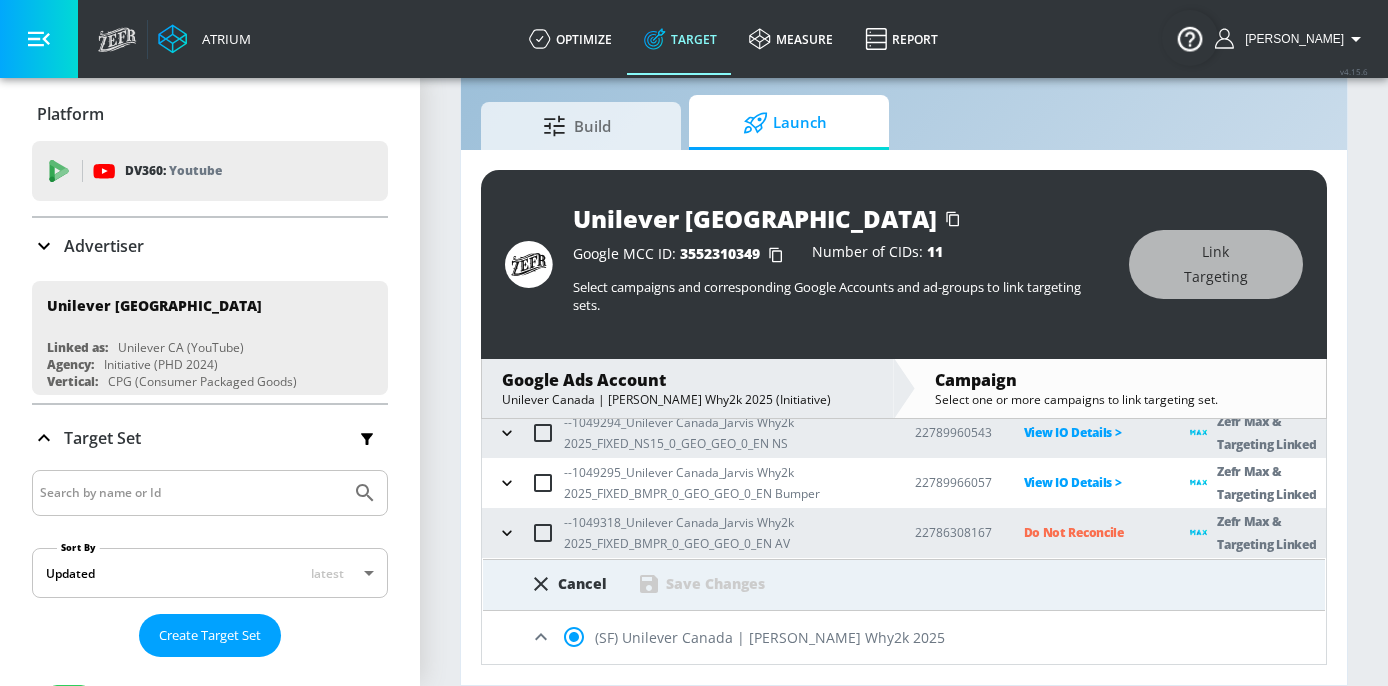 scroll, scrollTop: 554, scrollLeft: 0, axis: vertical 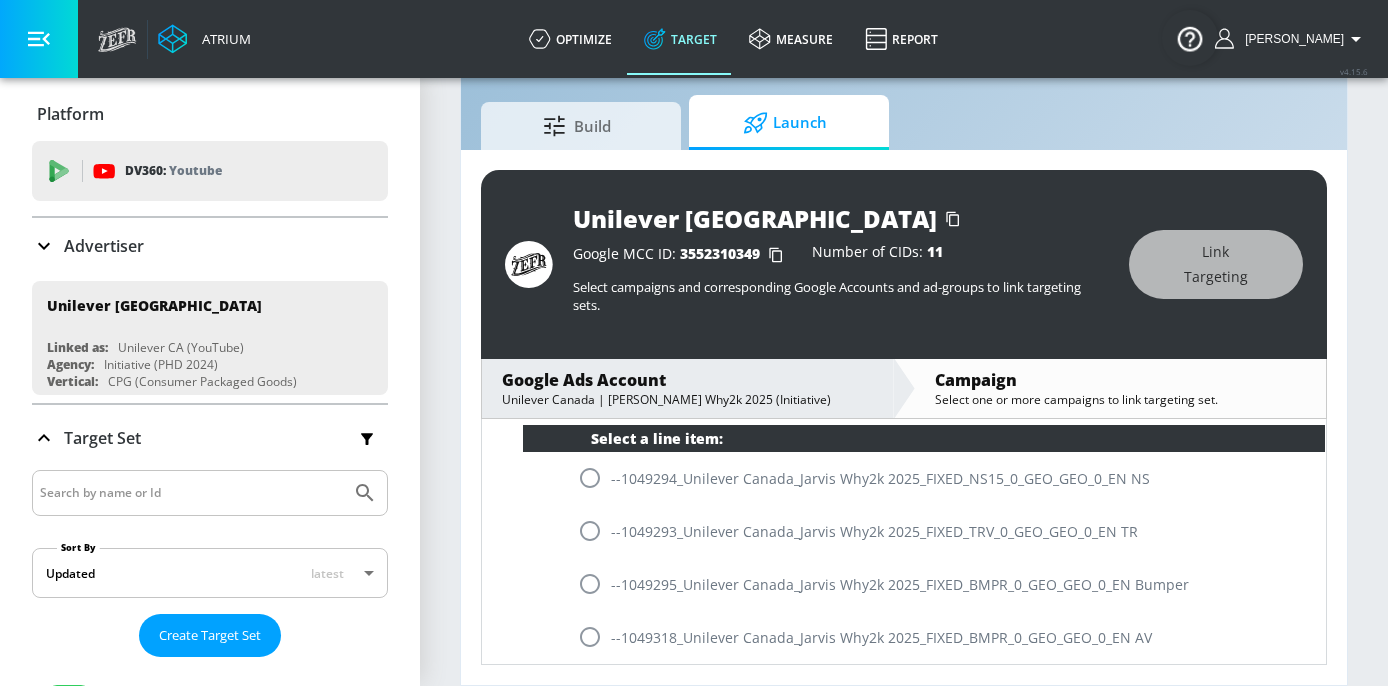 click at bounding box center [590, 637] 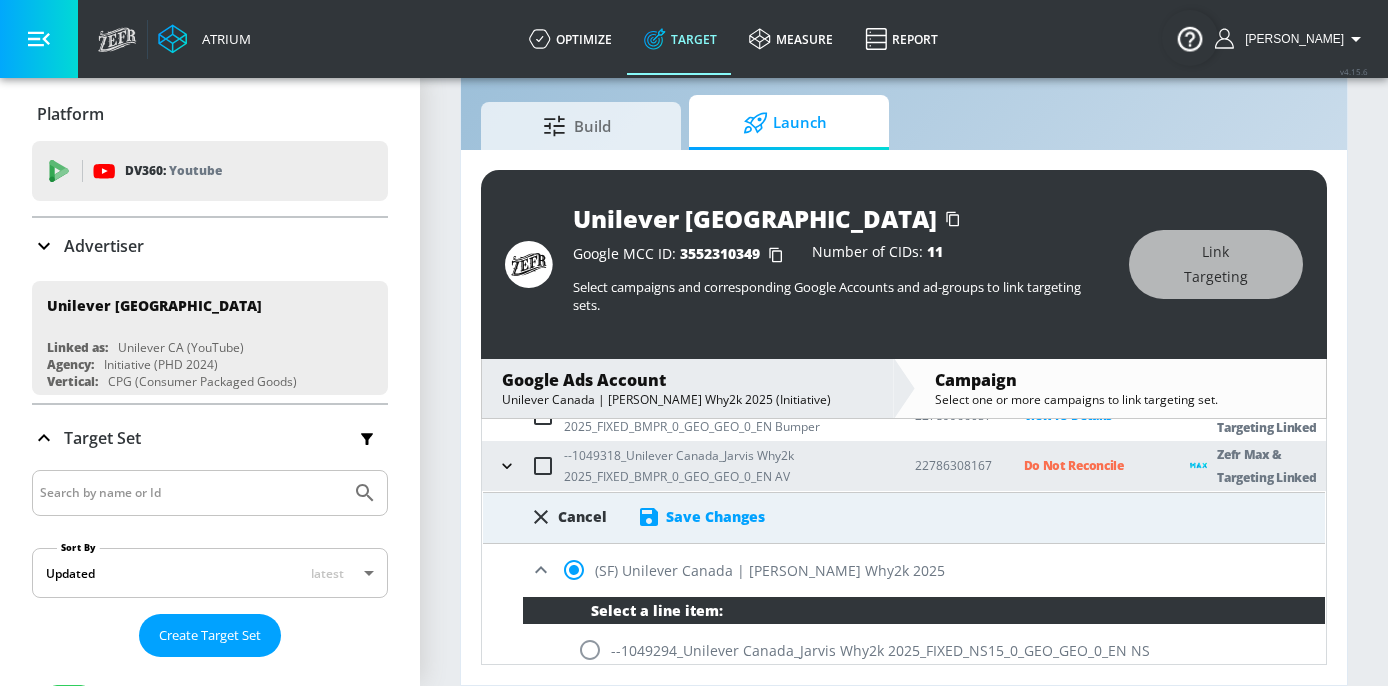 scroll, scrollTop: 377, scrollLeft: 0, axis: vertical 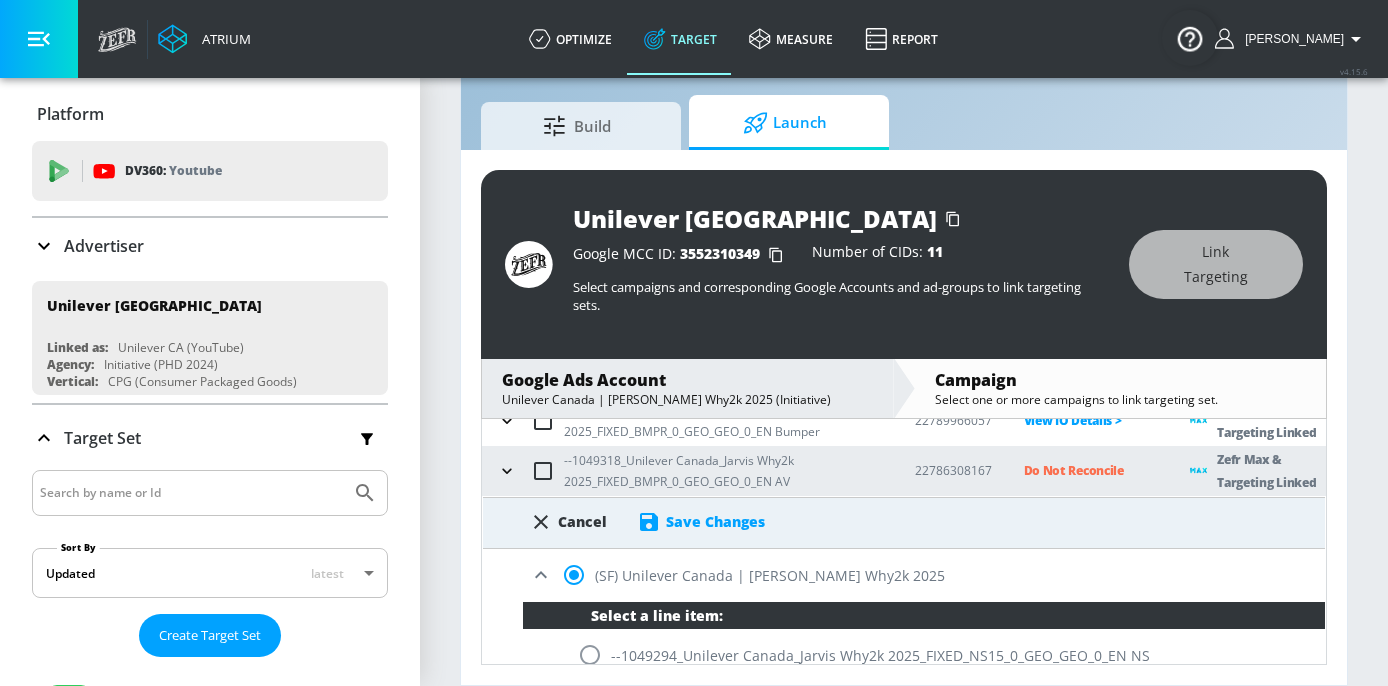 click on "Save Changes" at bounding box center (715, 521) 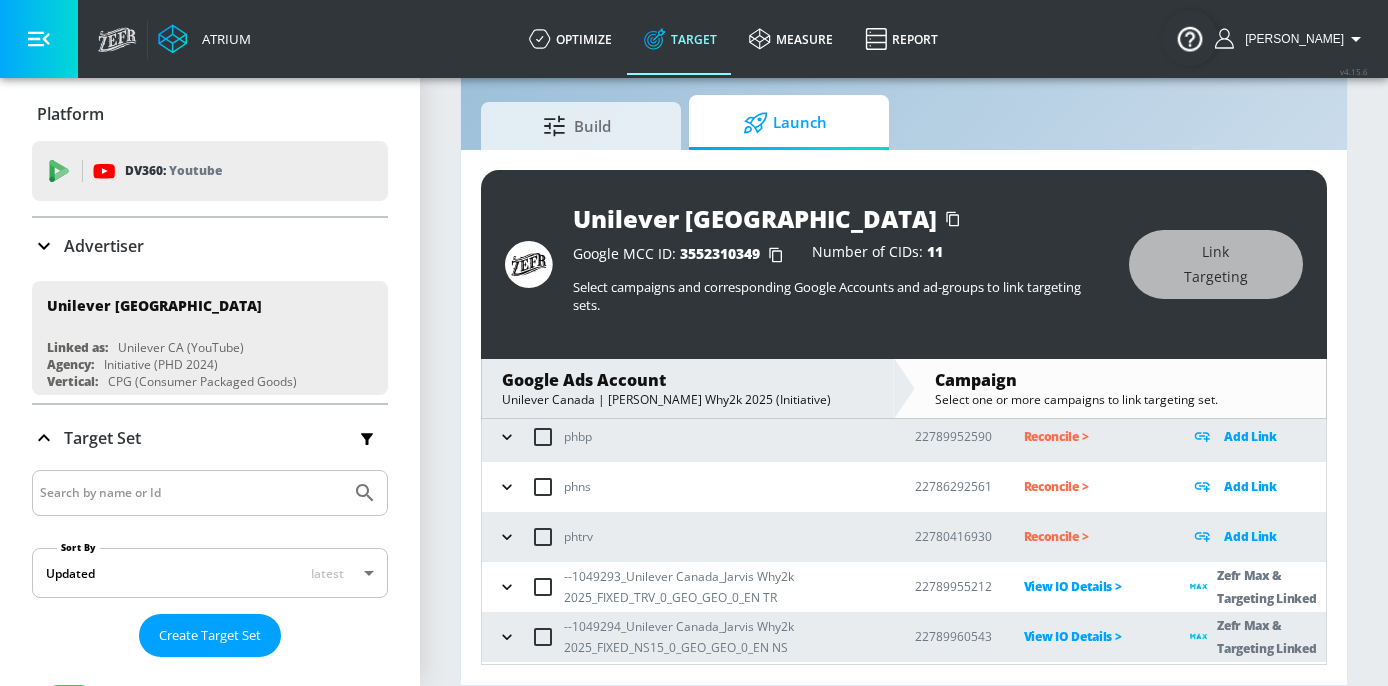 scroll, scrollTop: 208, scrollLeft: 0, axis: vertical 